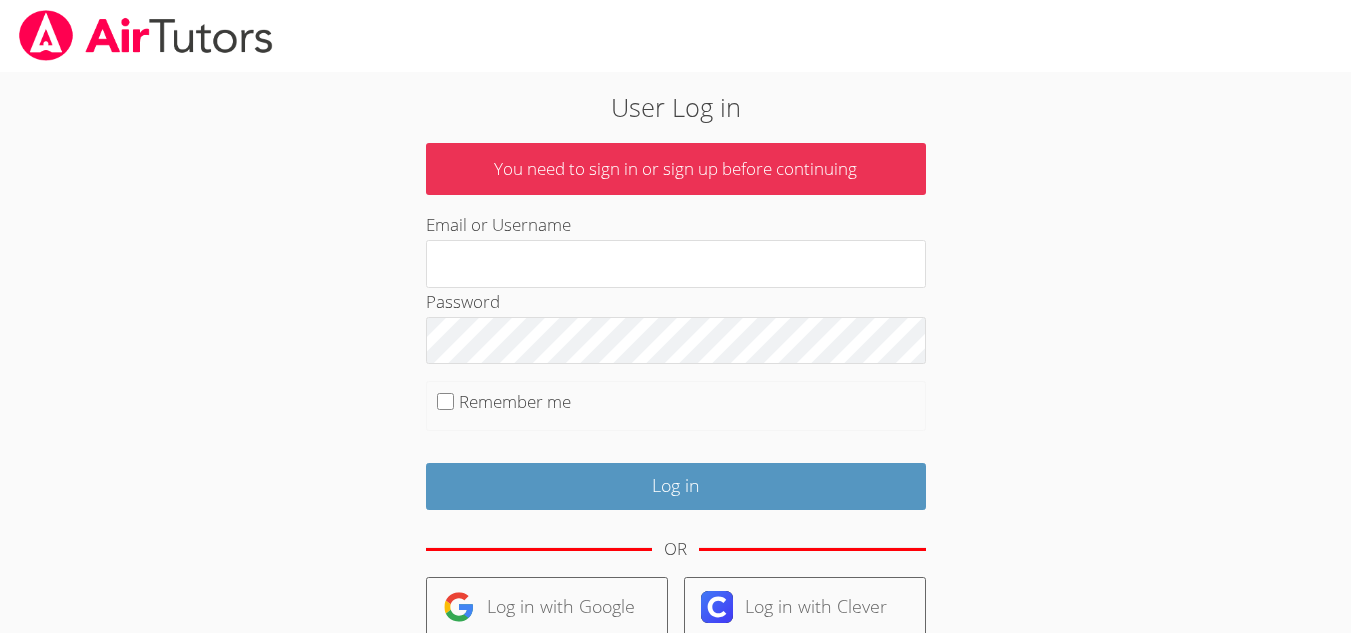 scroll, scrollTop: 0, scrollLeft: 0, axis: both 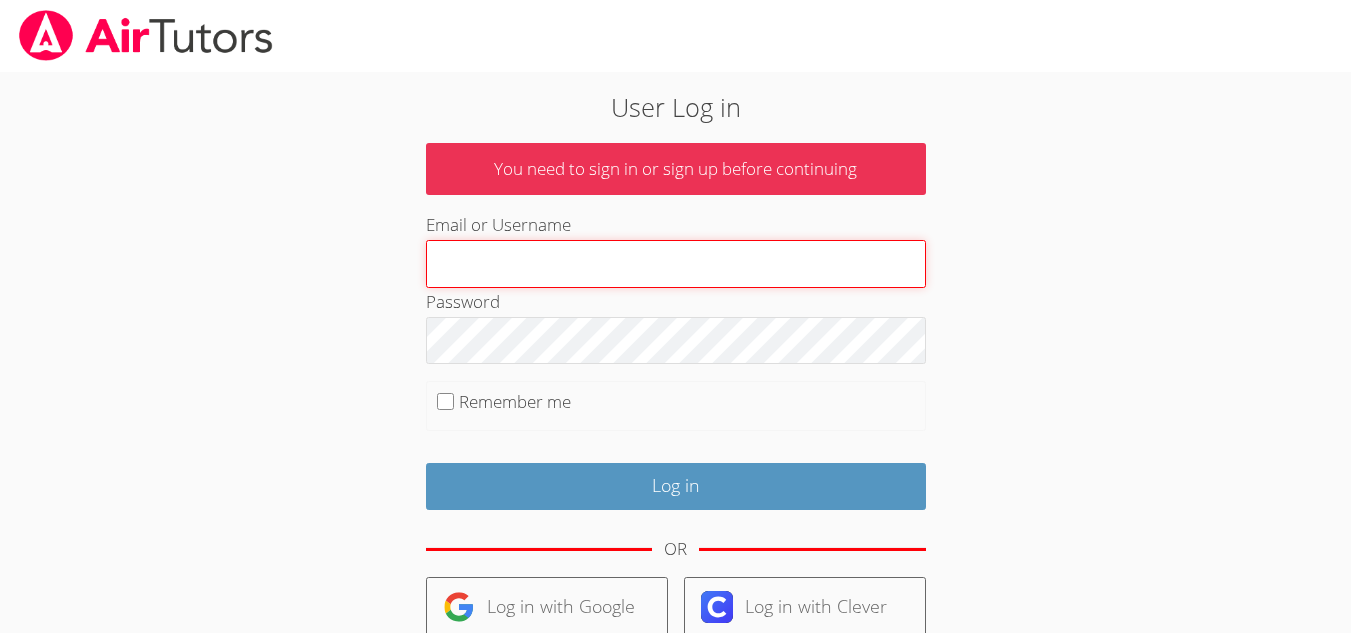 click on "Email or Username" at bounding box center [676, 264] 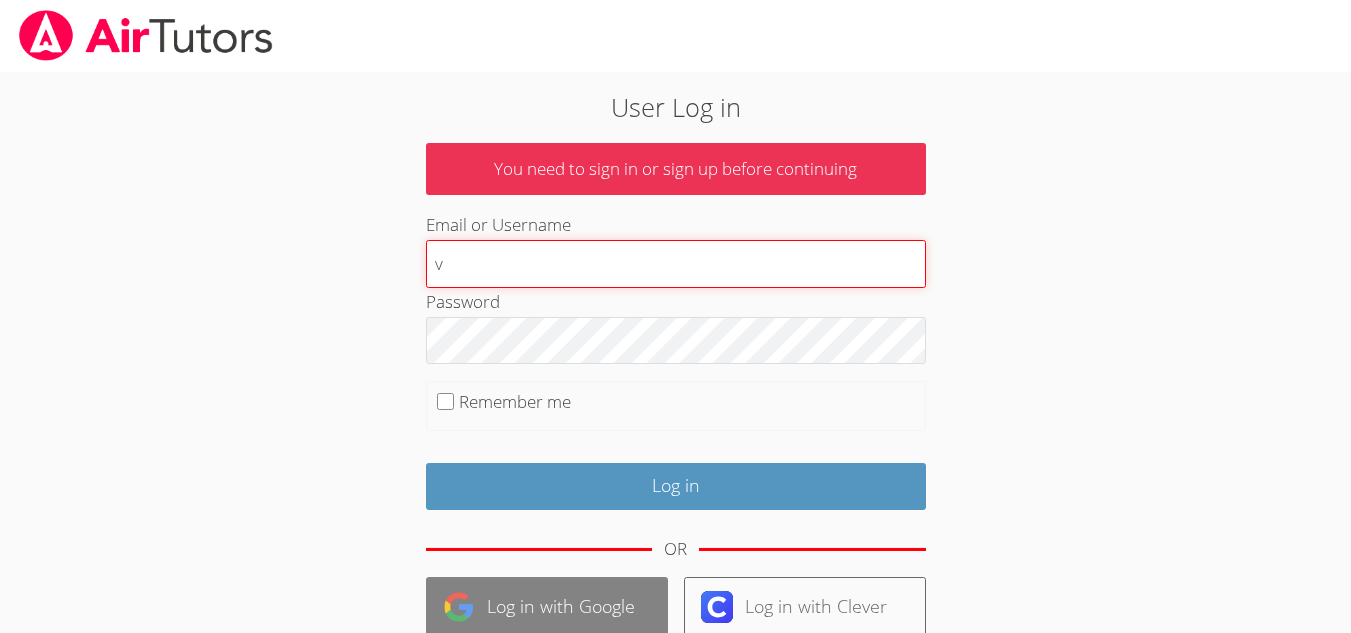 type on "v" 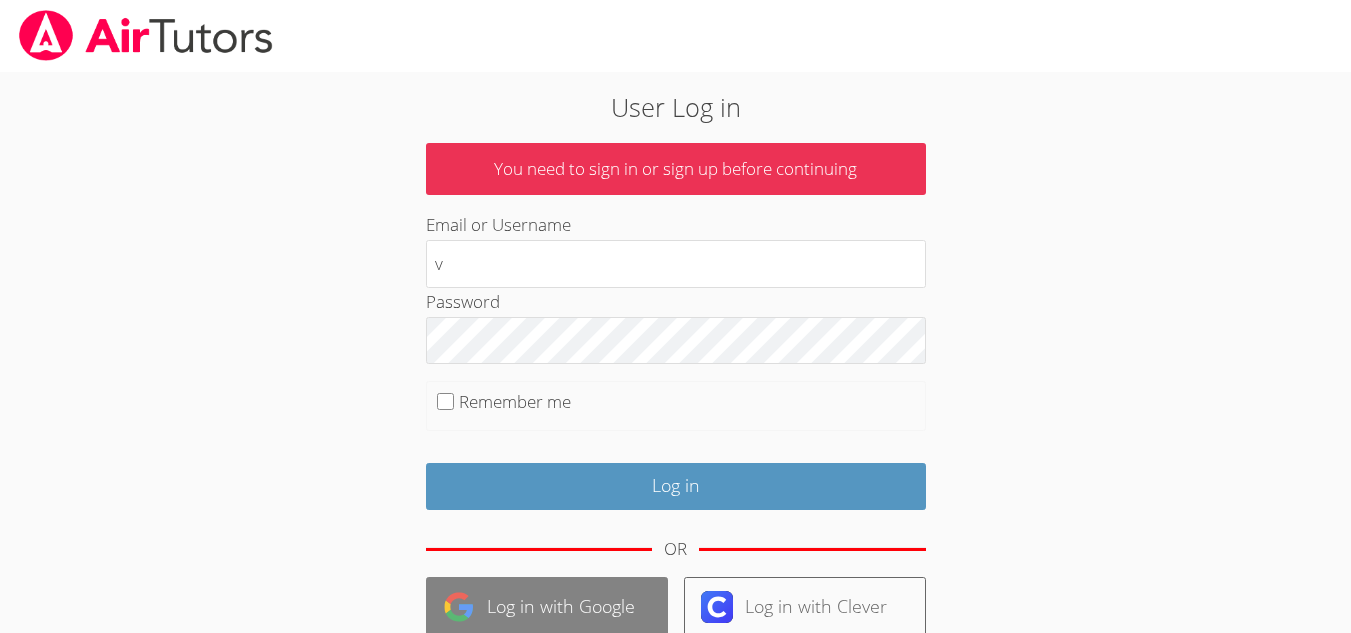 click on "Log in with Google" at bounding box center [547, 607] 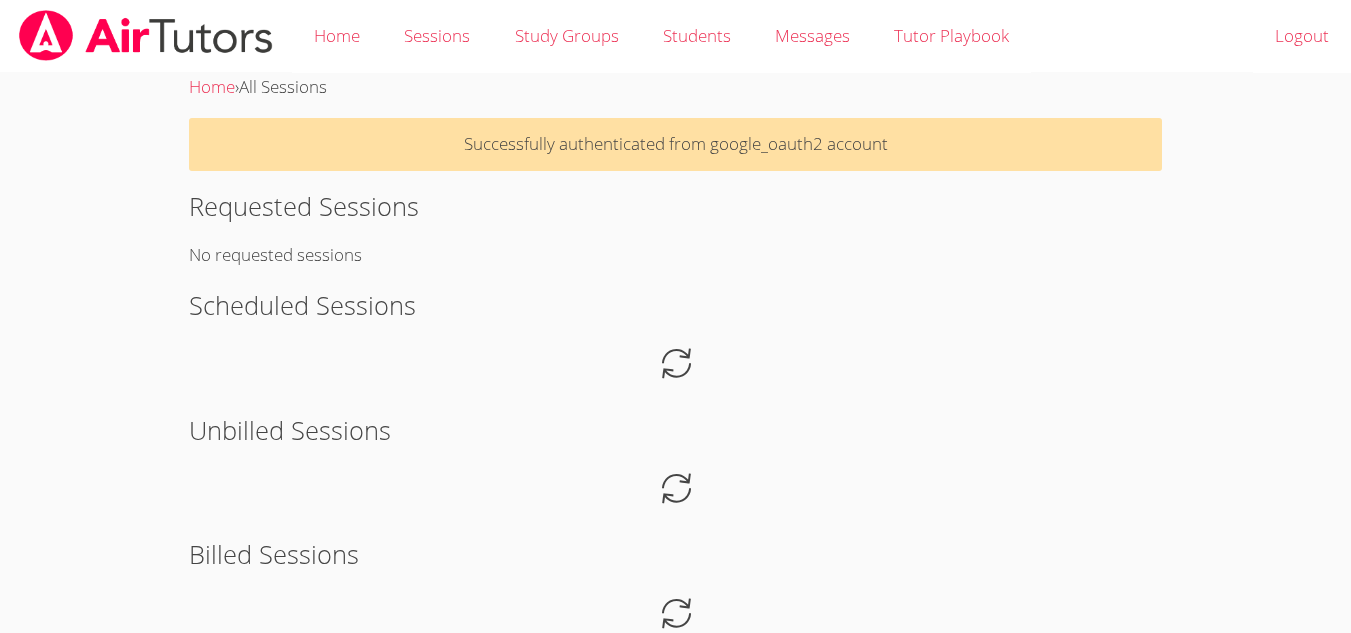 scroll, scrollTop: 0, scrollLeft: 0, axis: both 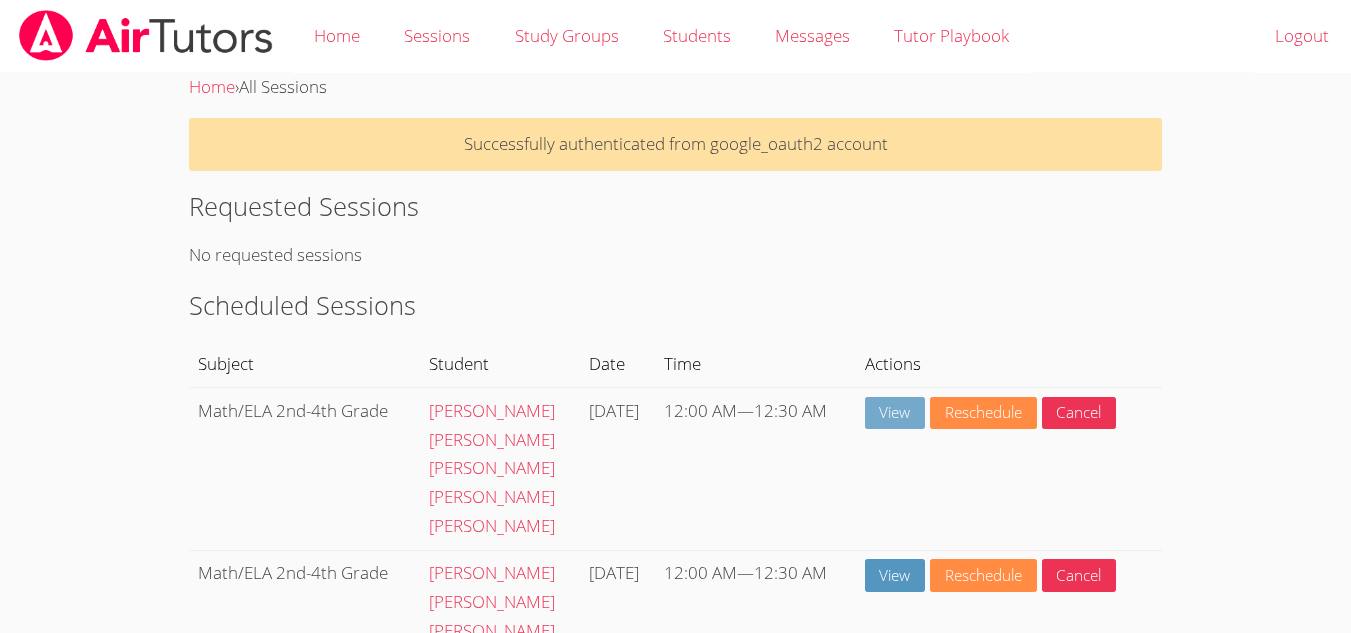 click on "View" at bounding box center (895, 413) 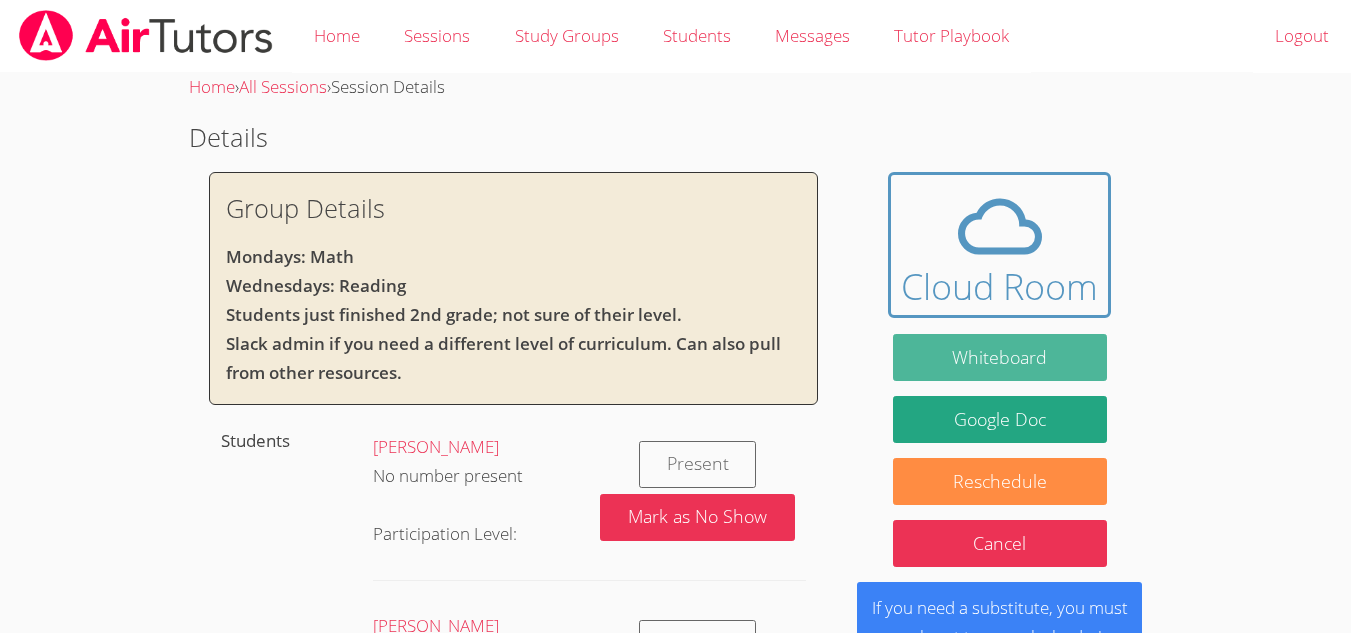 click on "Whiteboard" at bounding box center [1000, 357] 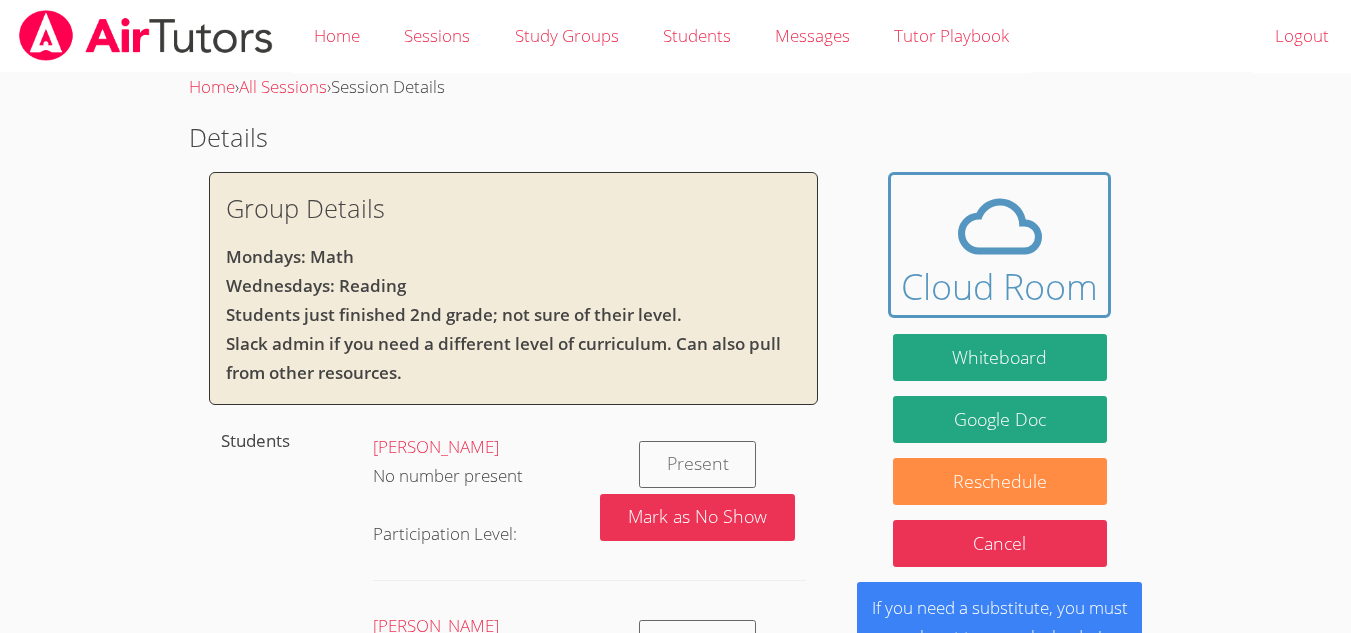 scroll, scrollTop: 198, scrollLeft: 0, axis: vertical 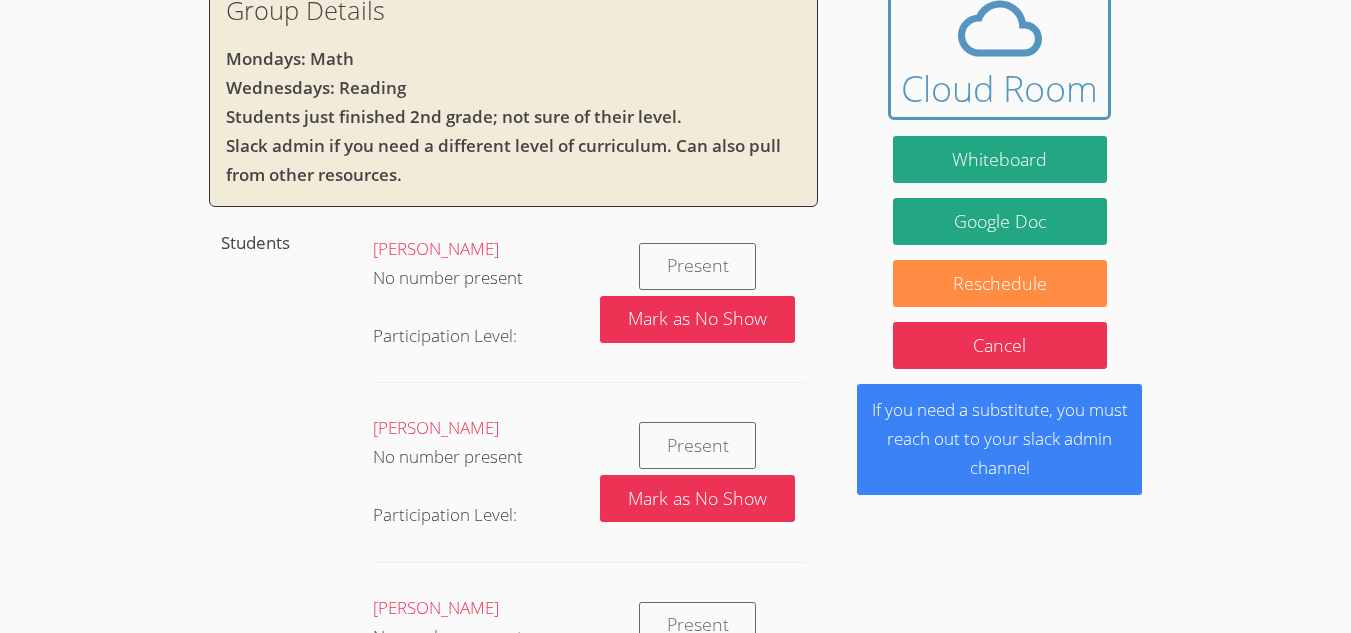 click on "Kayla Arakaki No number present Participation Level:" at bounding box center [481, 293] 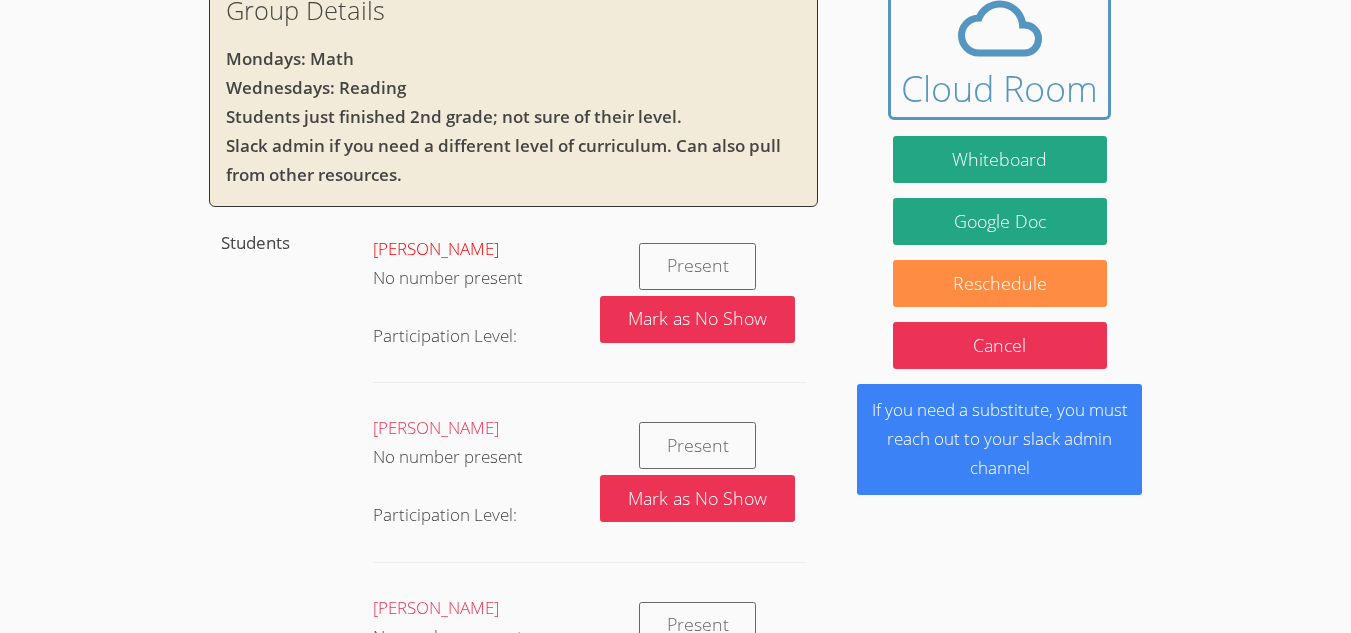 click on "[PERSON_NAME]" at bounding box center (436, 248) 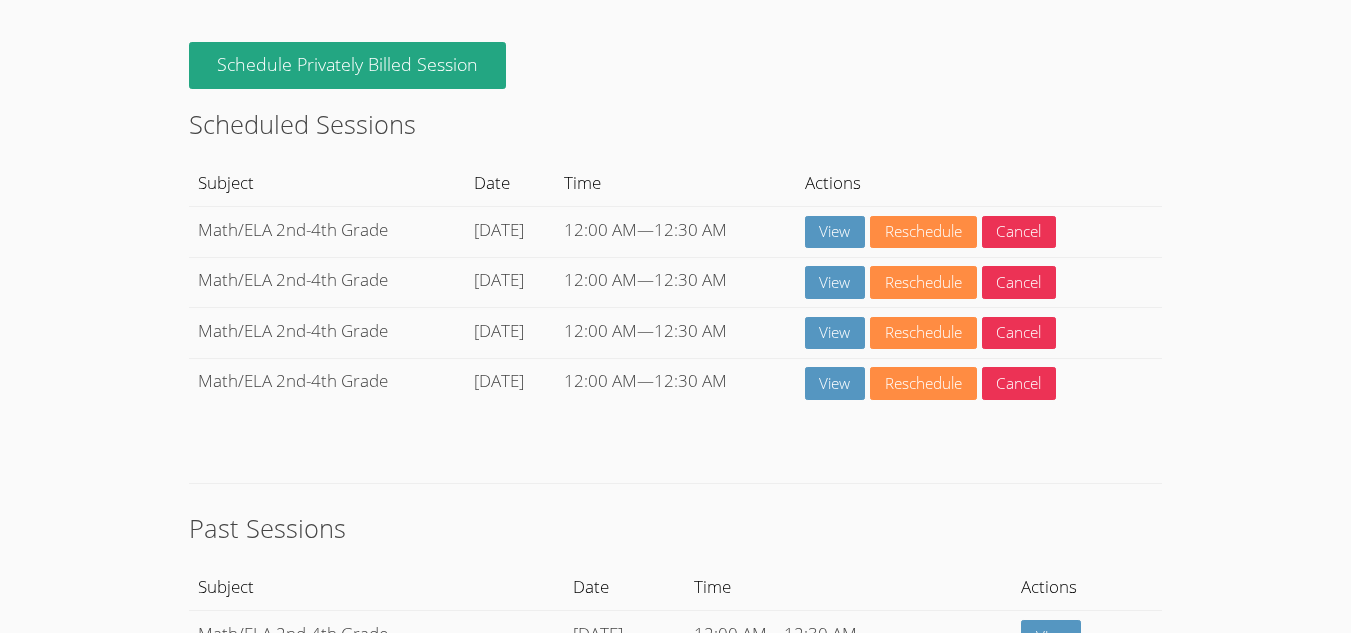 scroll, scrollTop: 0, scrollLeft: 0, axis: both 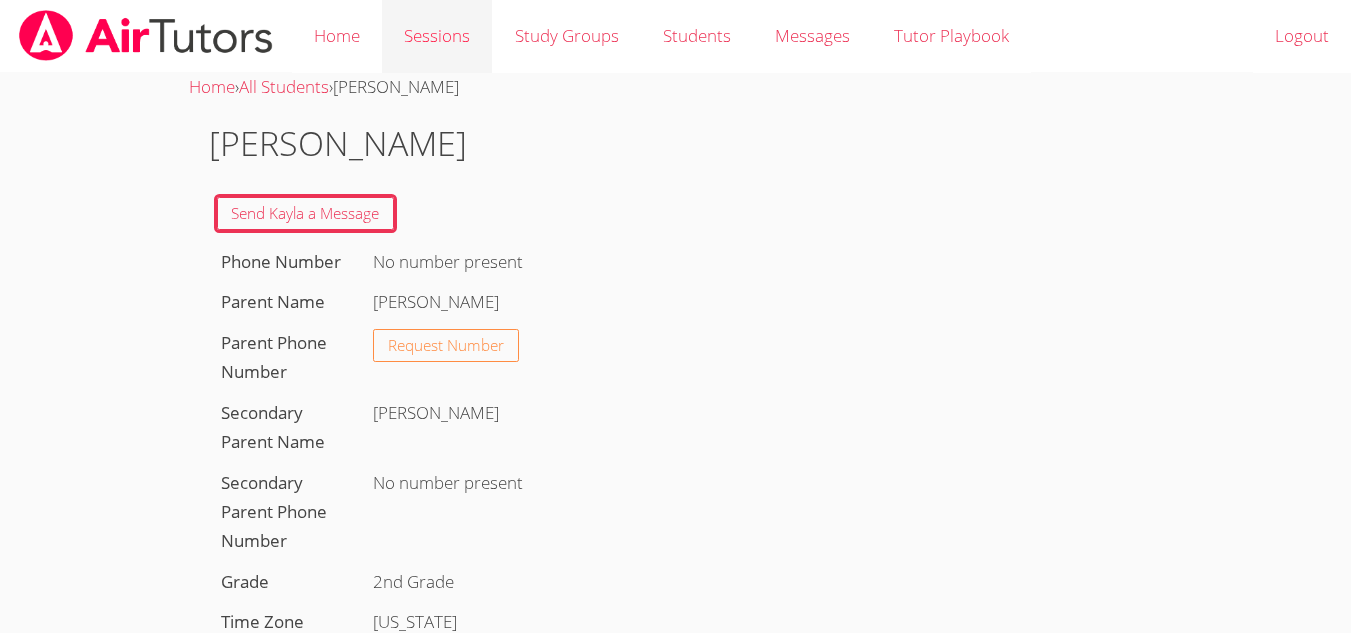 click on "Sessions" at bounding box center (437, 36) 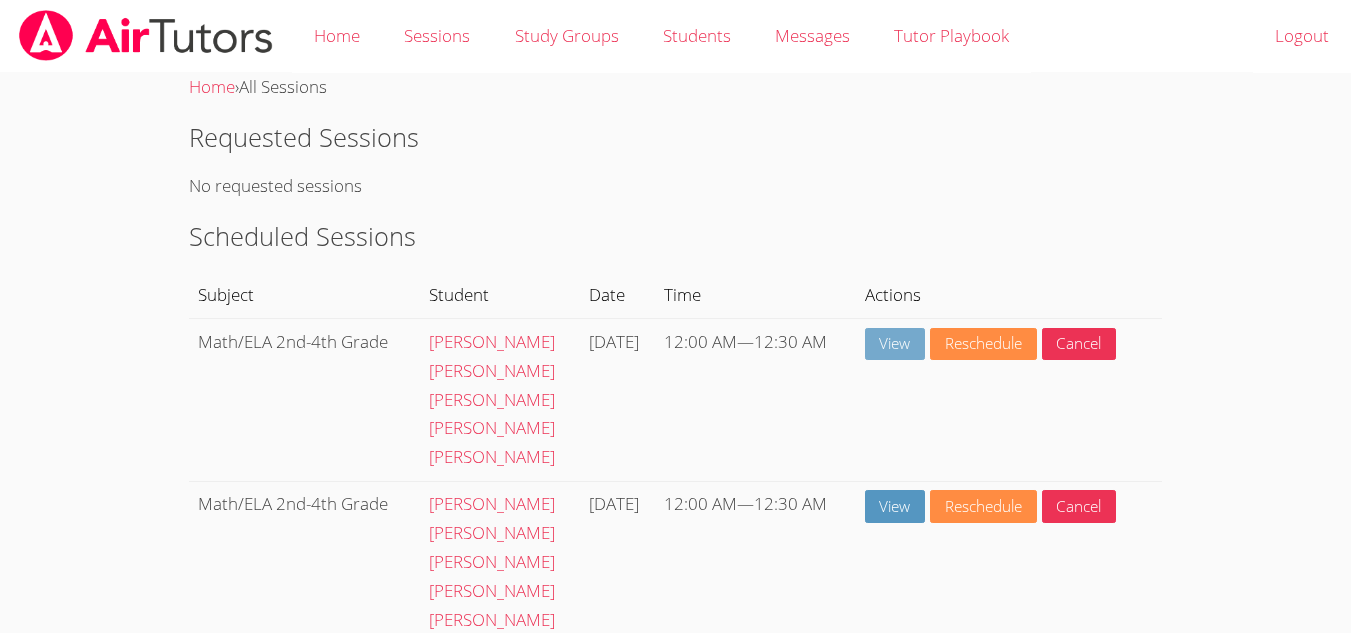 click on "View" at bounding box center [895, 344] 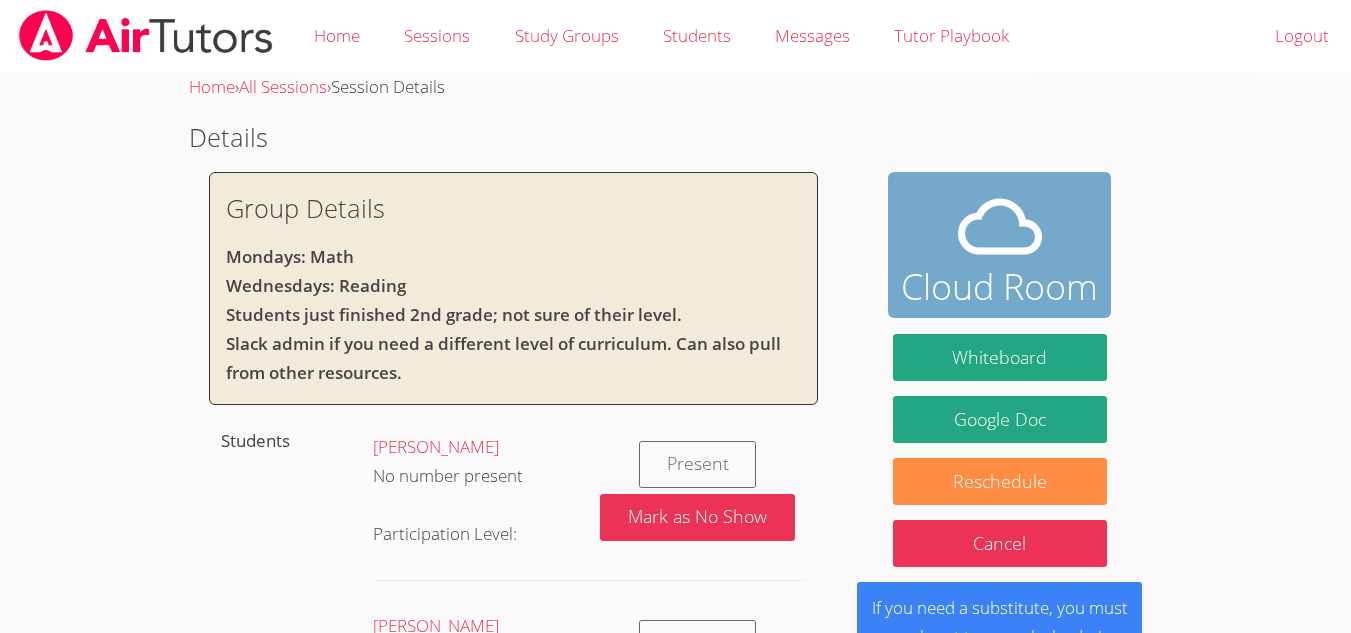 click on "Cloud Room" at bounding box center [999, 245] 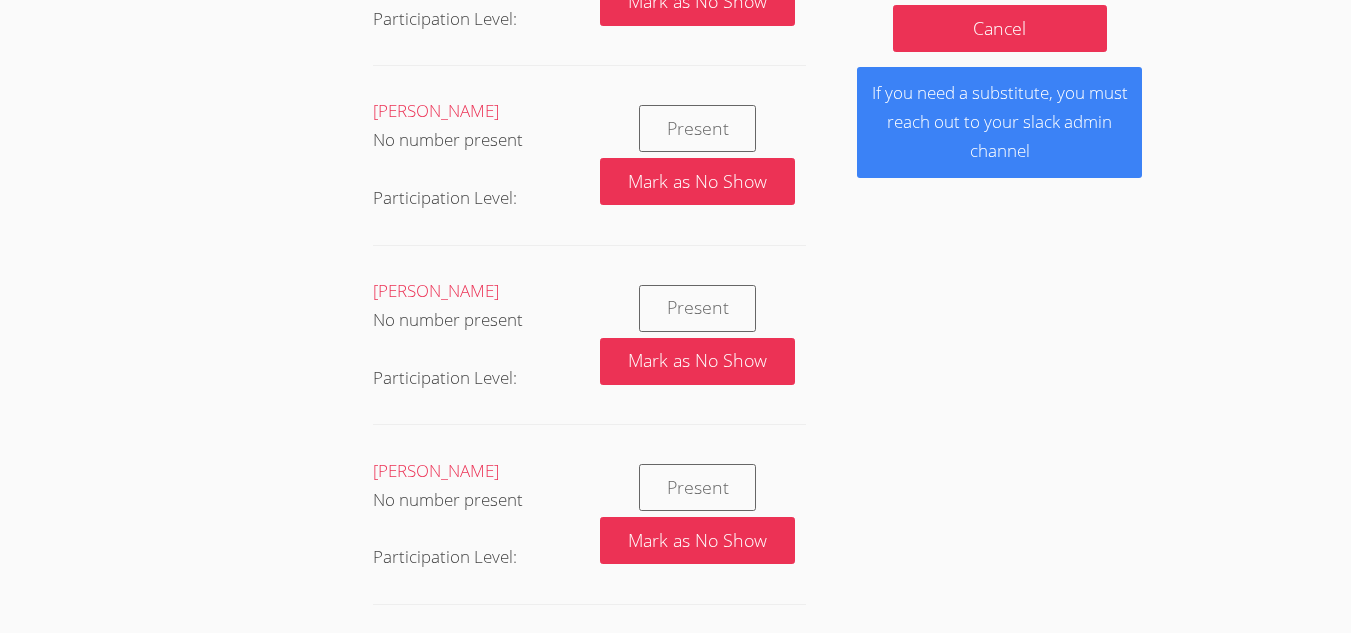 scroll, scrollTop: 452, scrollLeft: 0, axis: vertical 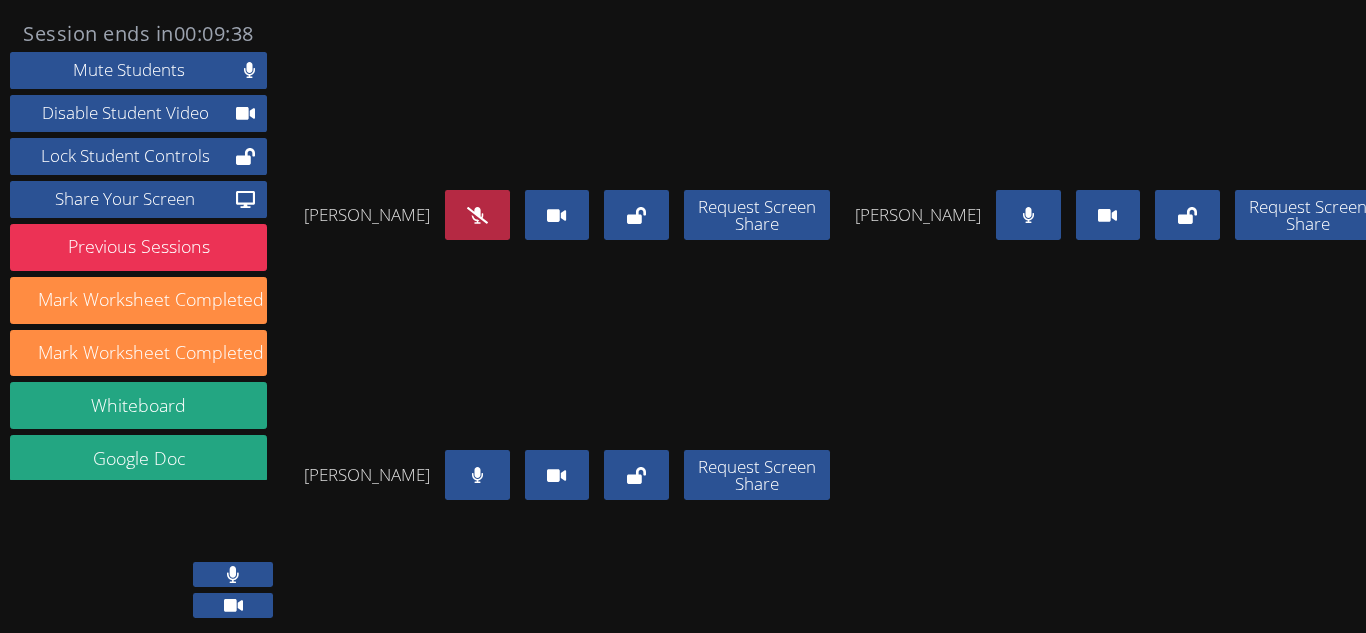 click at bounding box center [477, 215] 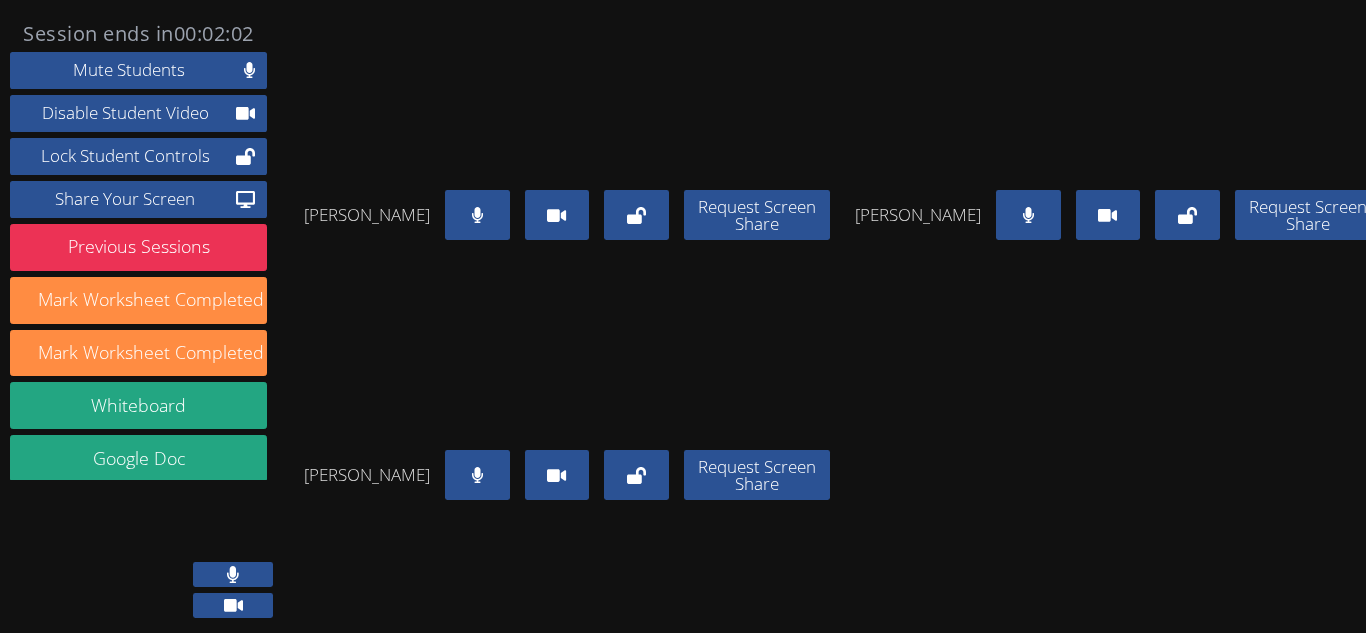 scroll, scrollTop: 58, scrollLeft: 0, axis: vertical 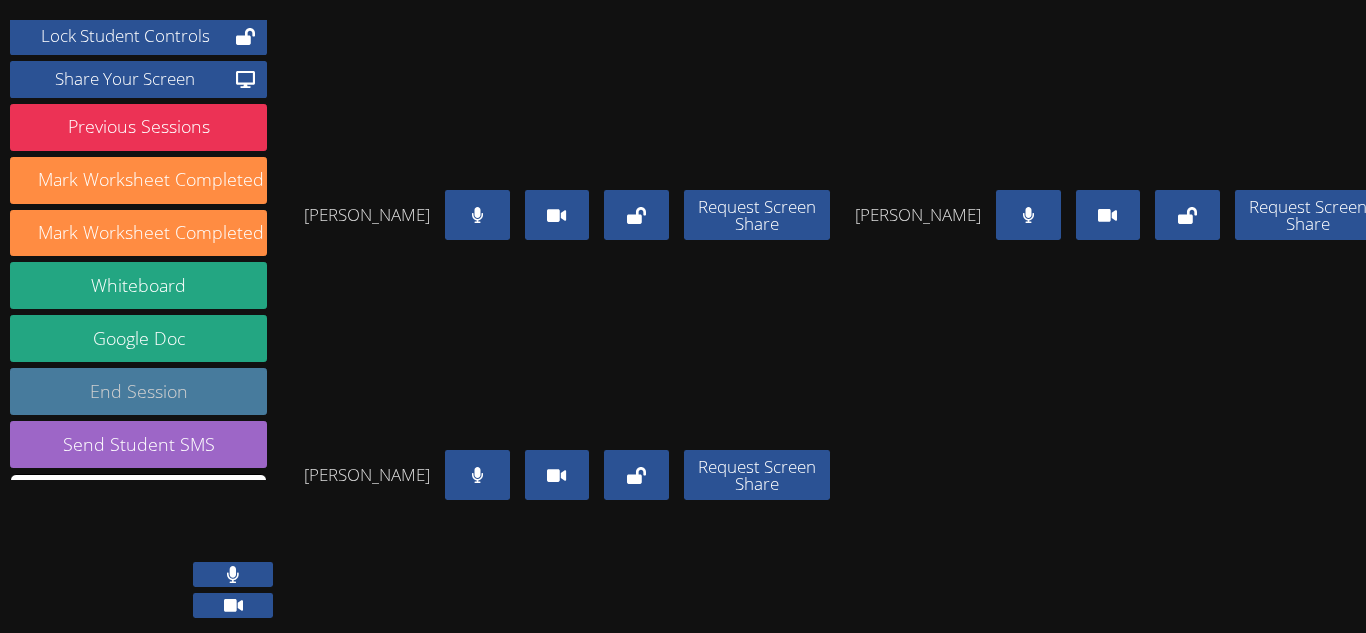 click on "End Session" at bounding box center [138, 391] 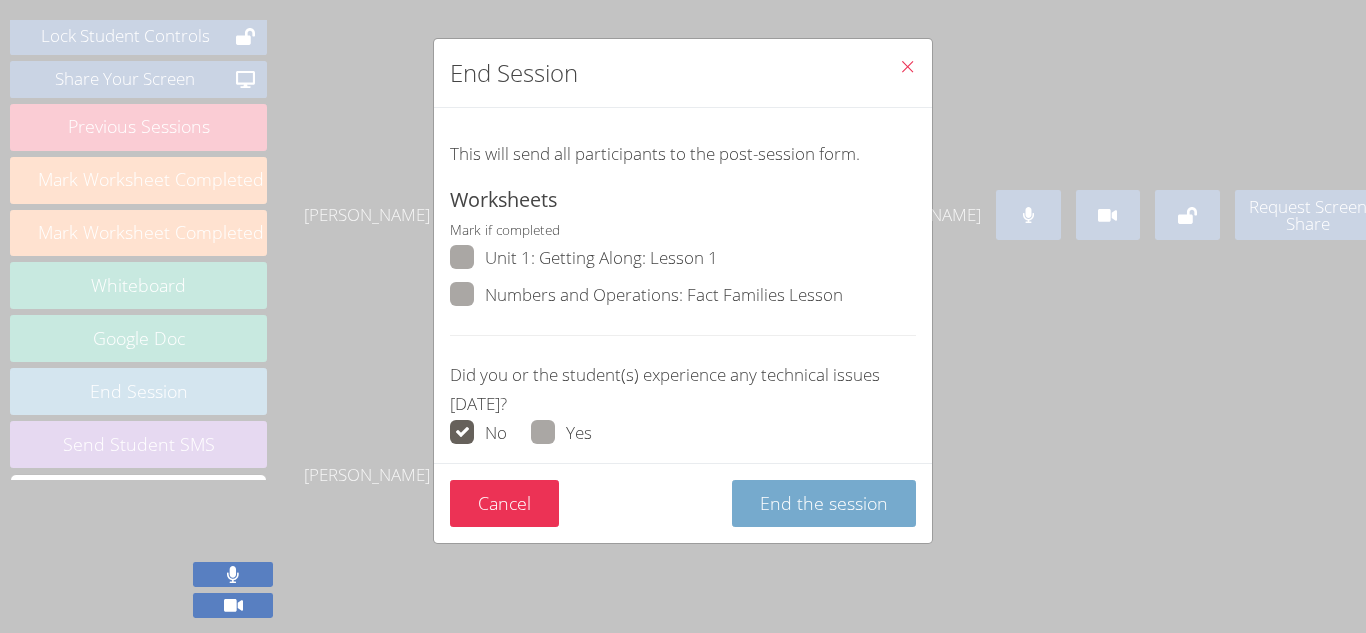 click on "End the session" at bounding box center [824, 503] 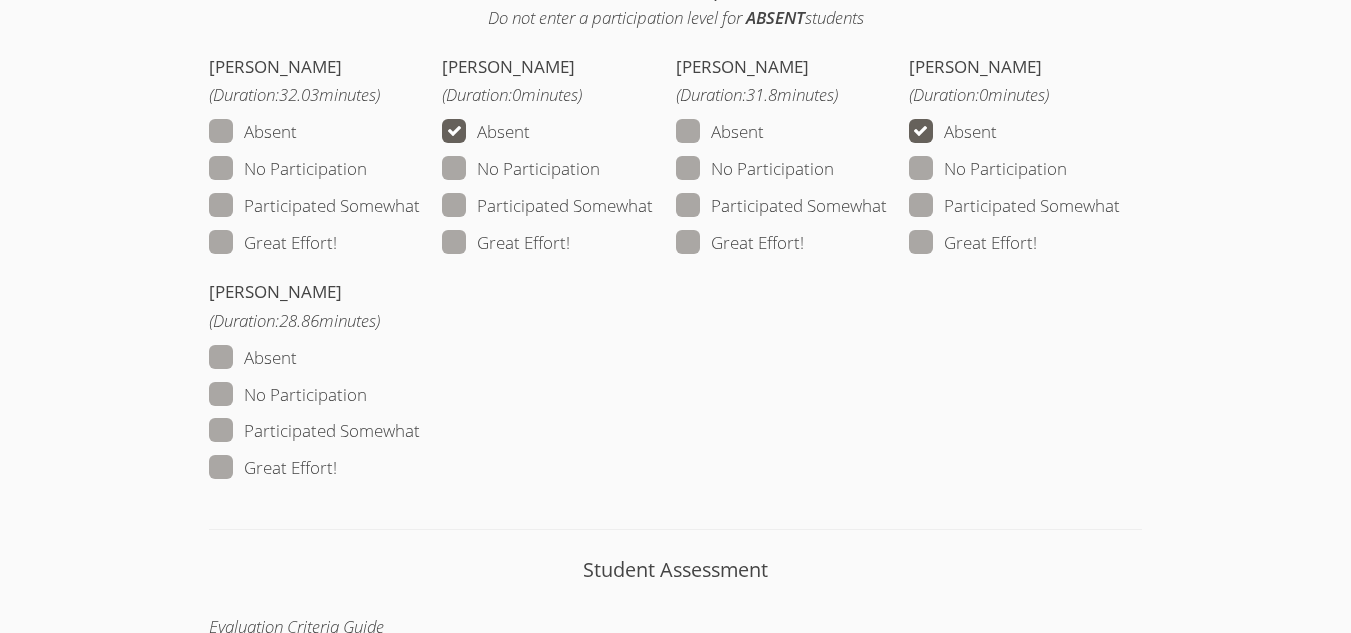 scroll, scrollTop: 1680, scrollLeft: 0, axis: vertical 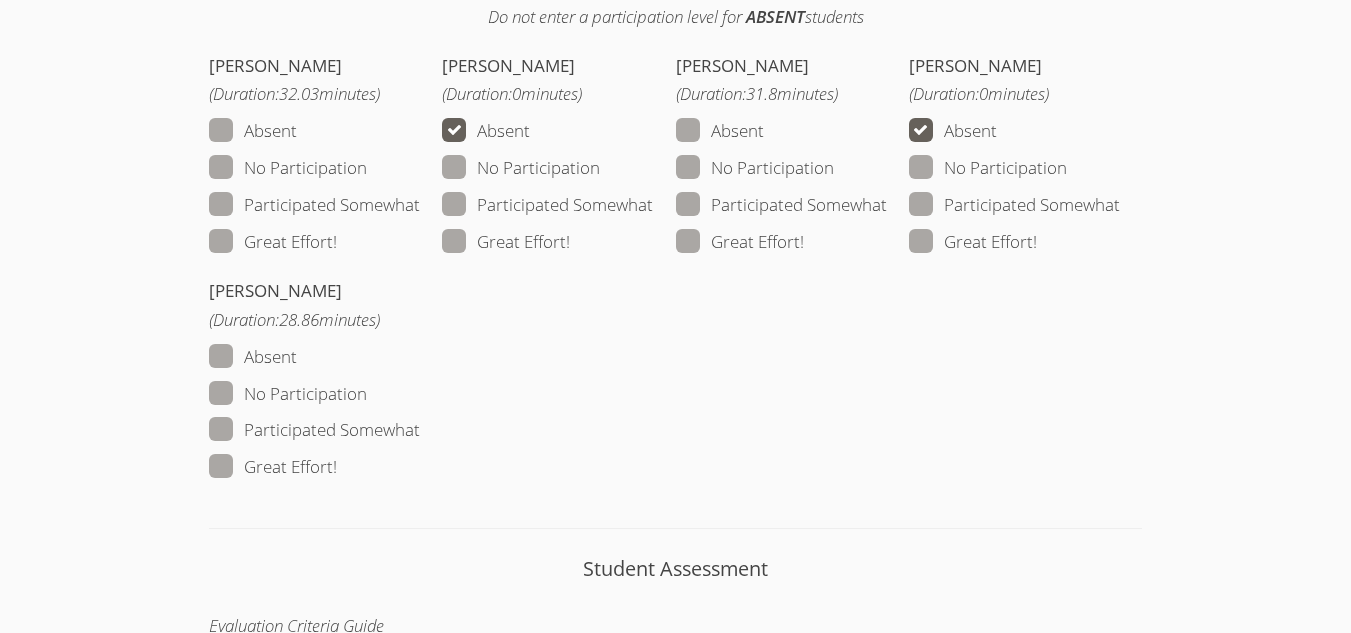 click on "Great Effort!" at bounding box center [273, 242] 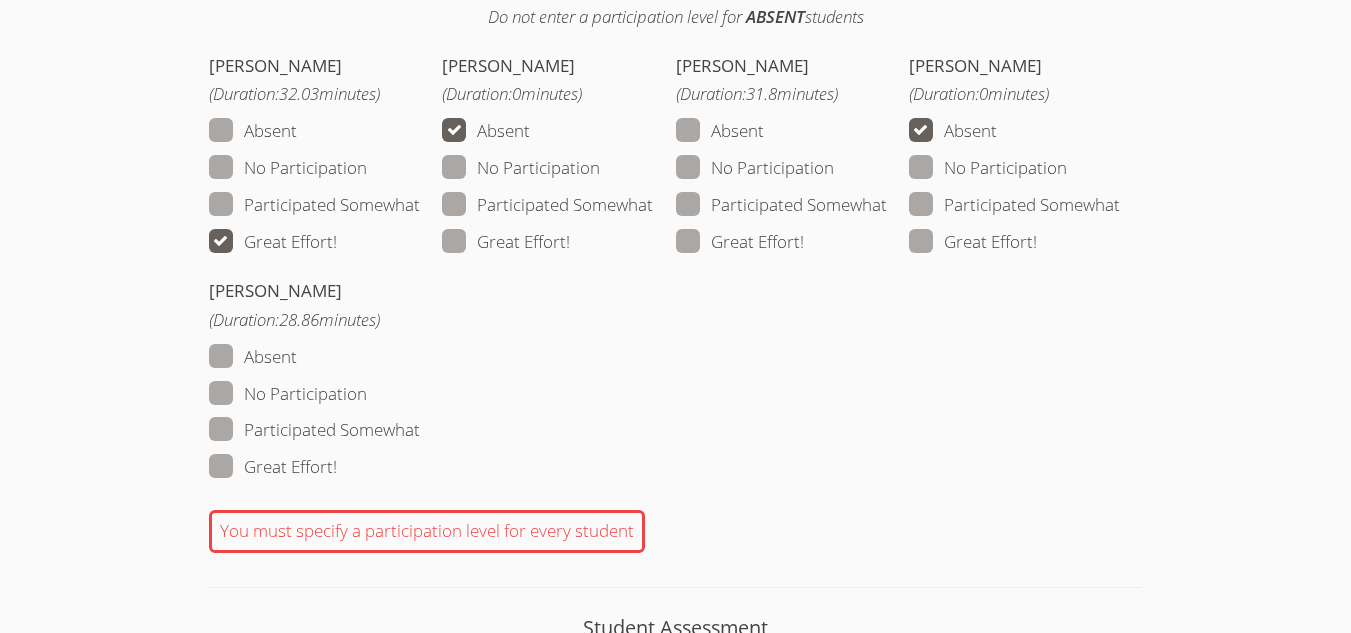 click at bounding box center [804, 241] 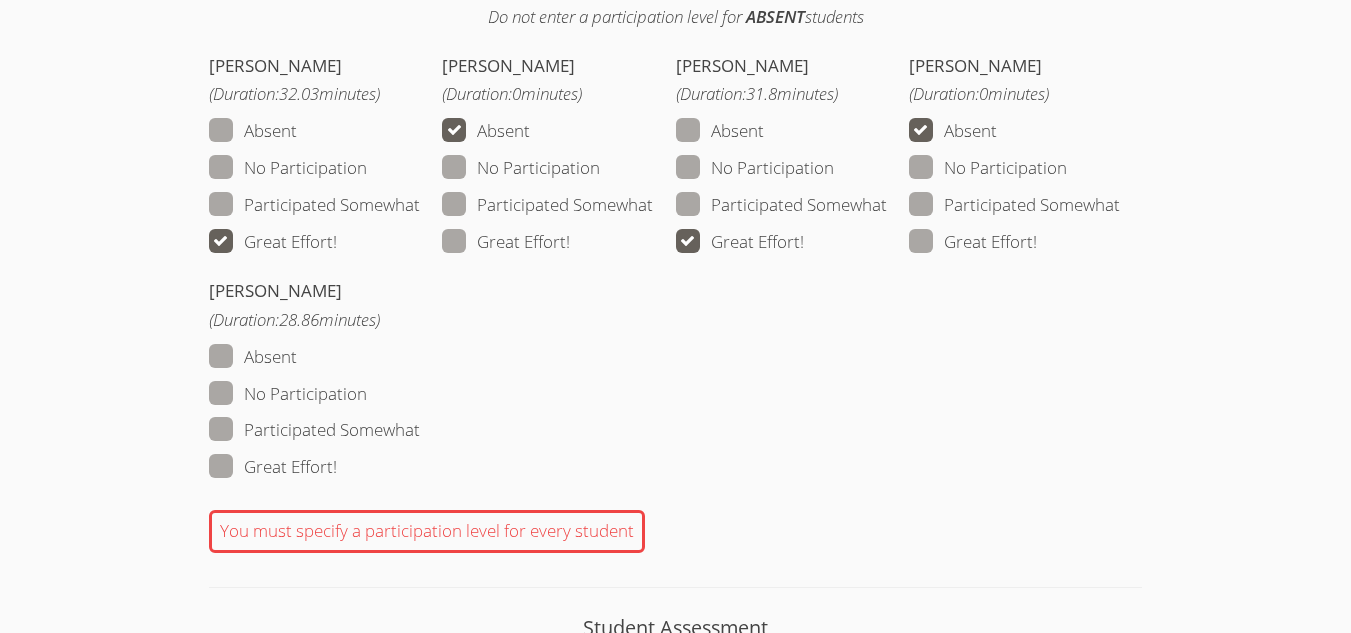 click on "Great Effort!" at bounding box center (273, 467) 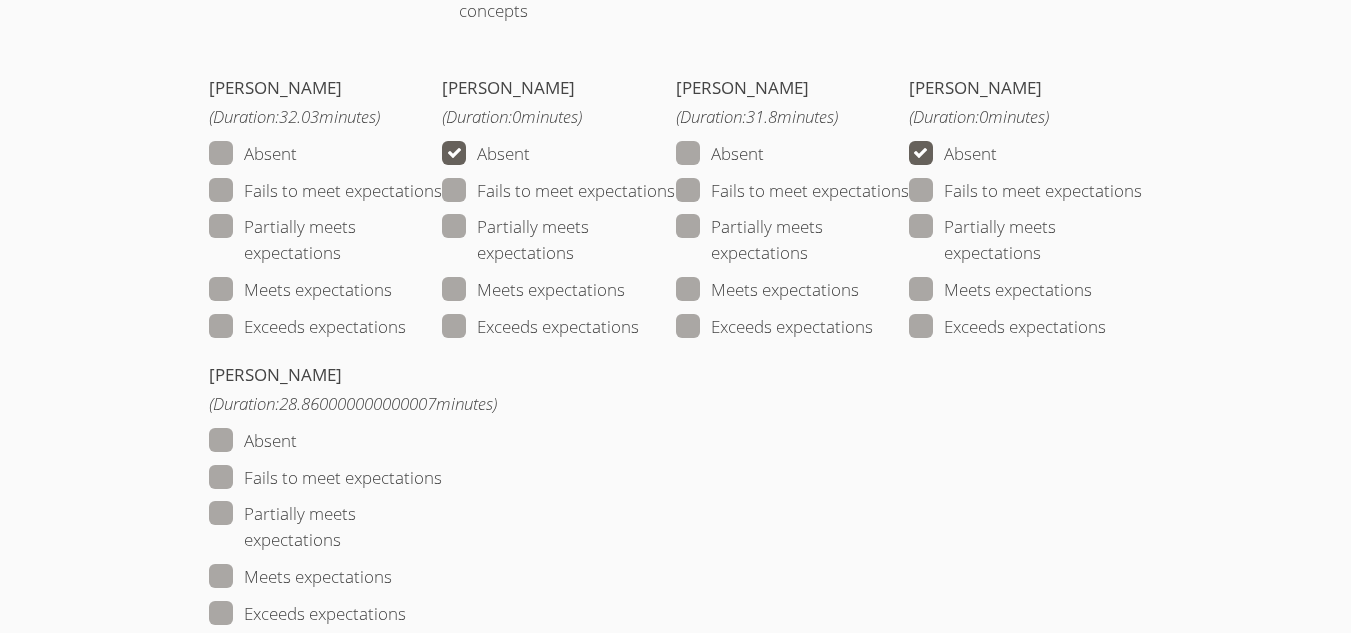 scroll, scrollTop: 2532, scrollLeft: 0, axis: vertical 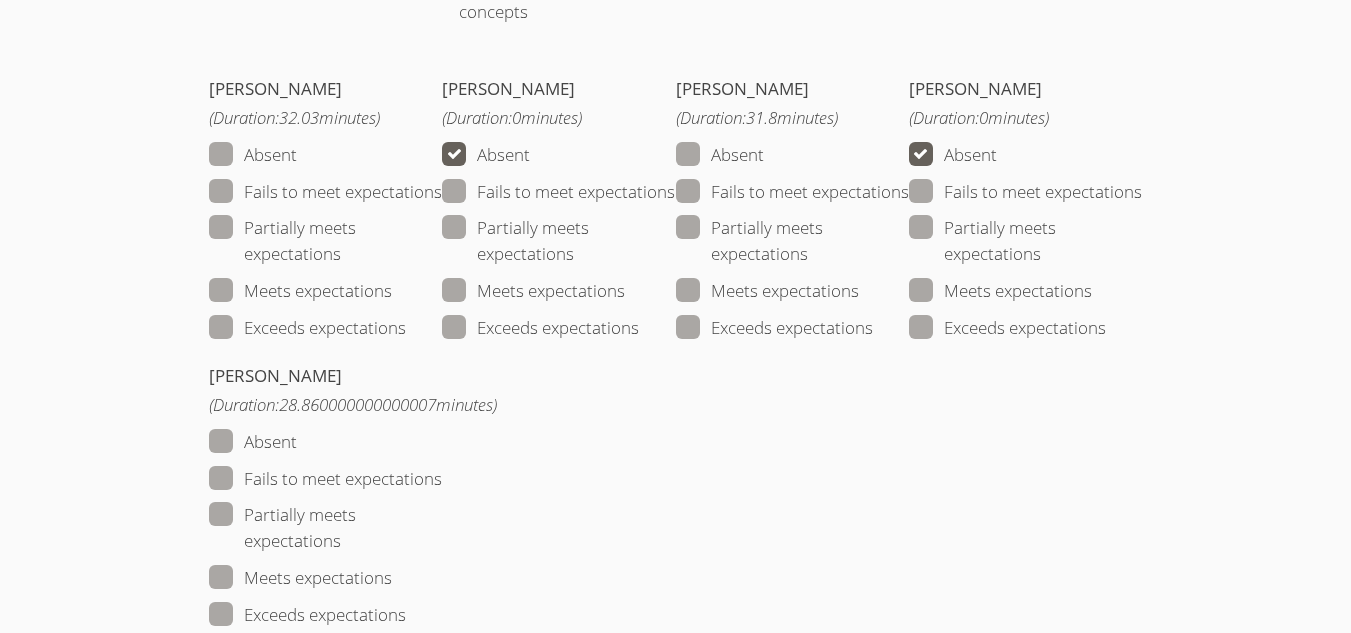 click at bounding box center [392, 290] 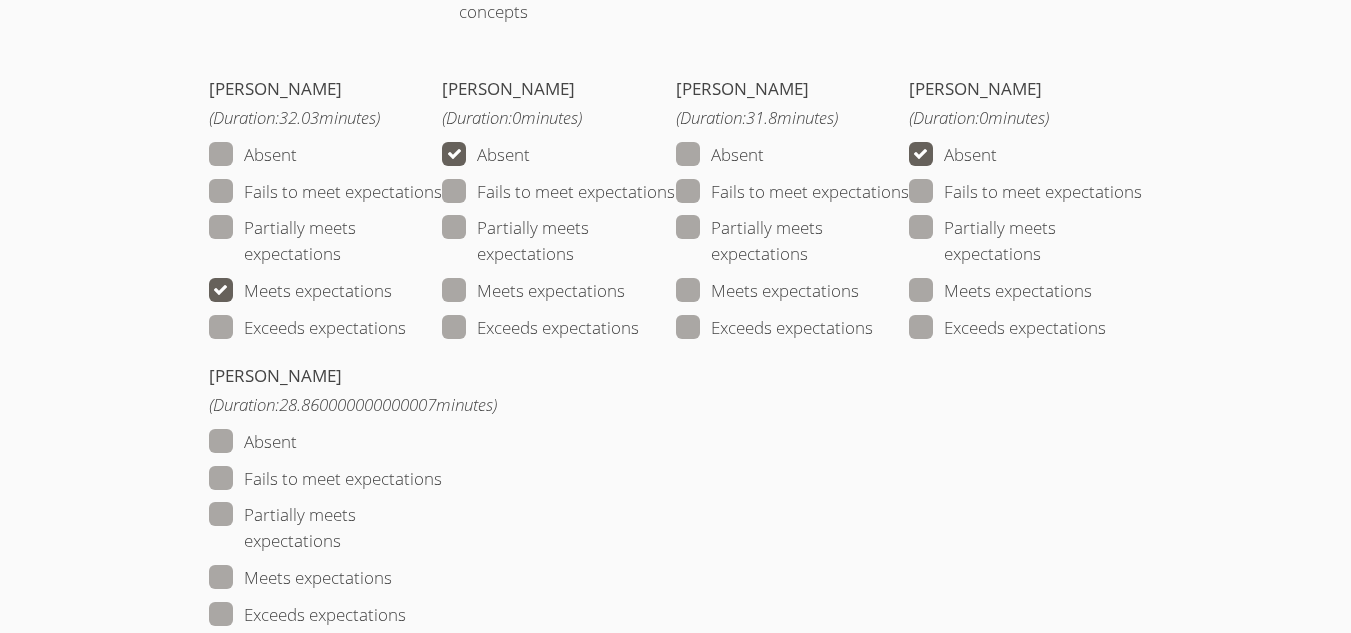 click at bounding box center [859, 290] 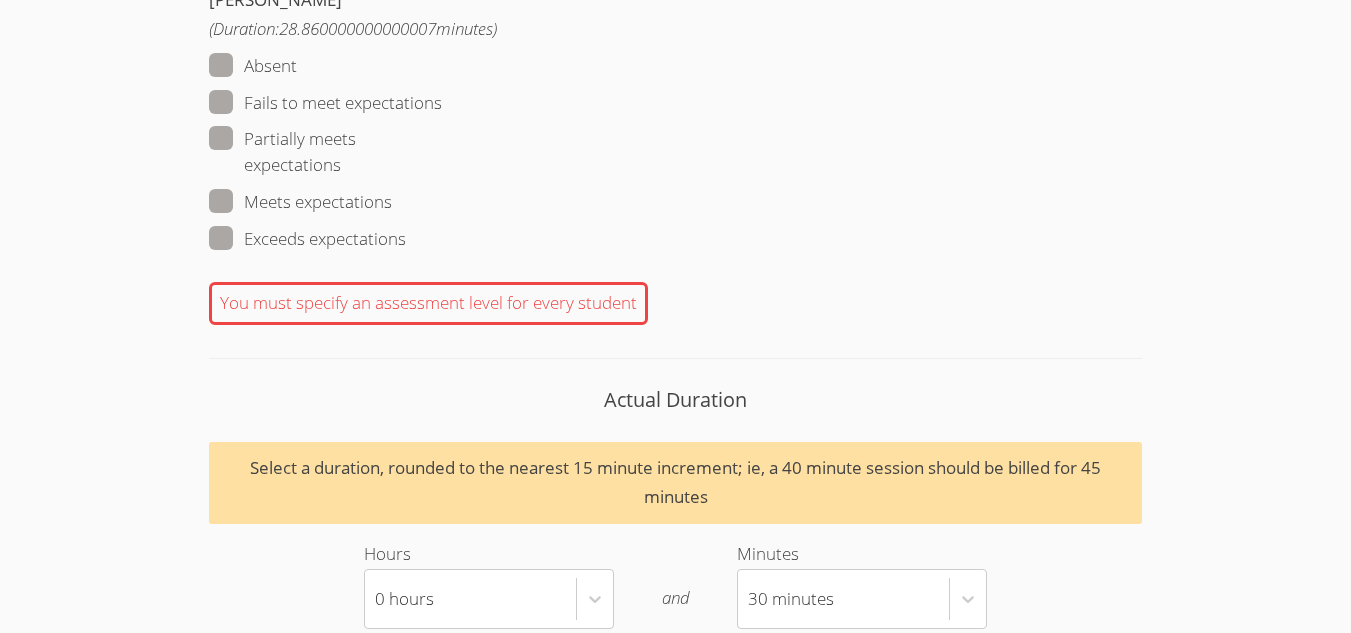 scroll, scrollTop: 2958, scrollLeft: 0, axis: vertical 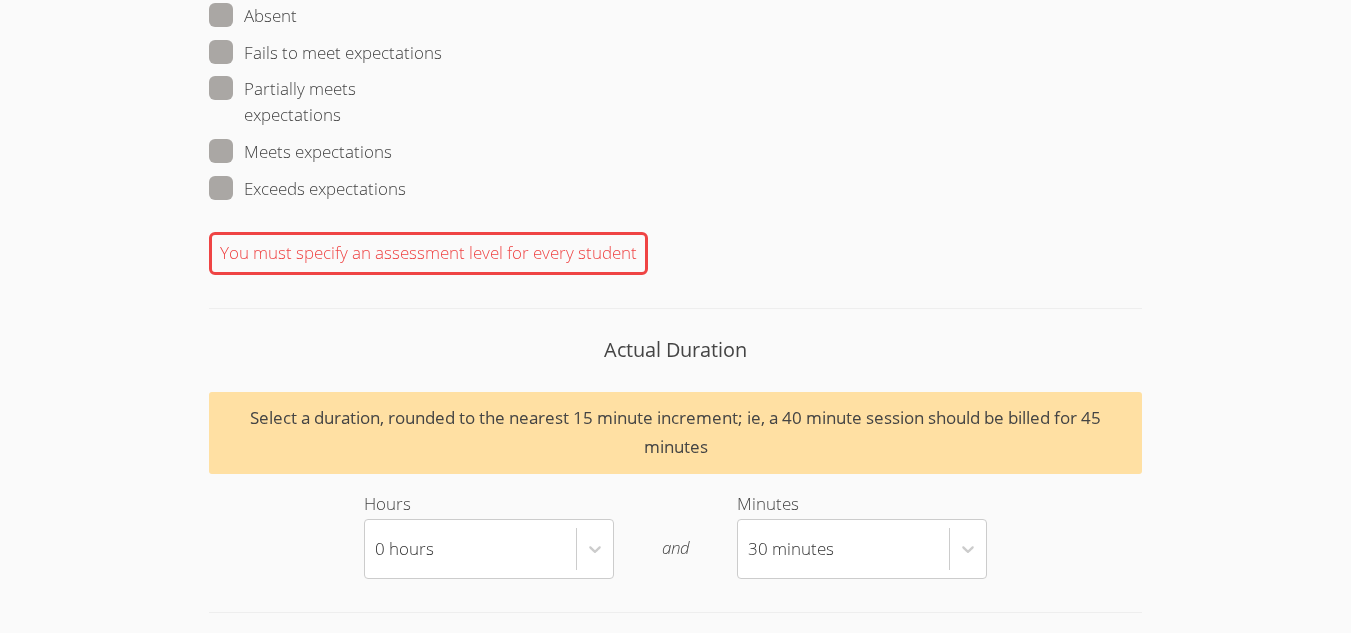 click on "Meets expectations" at bounding box center [300, 152] 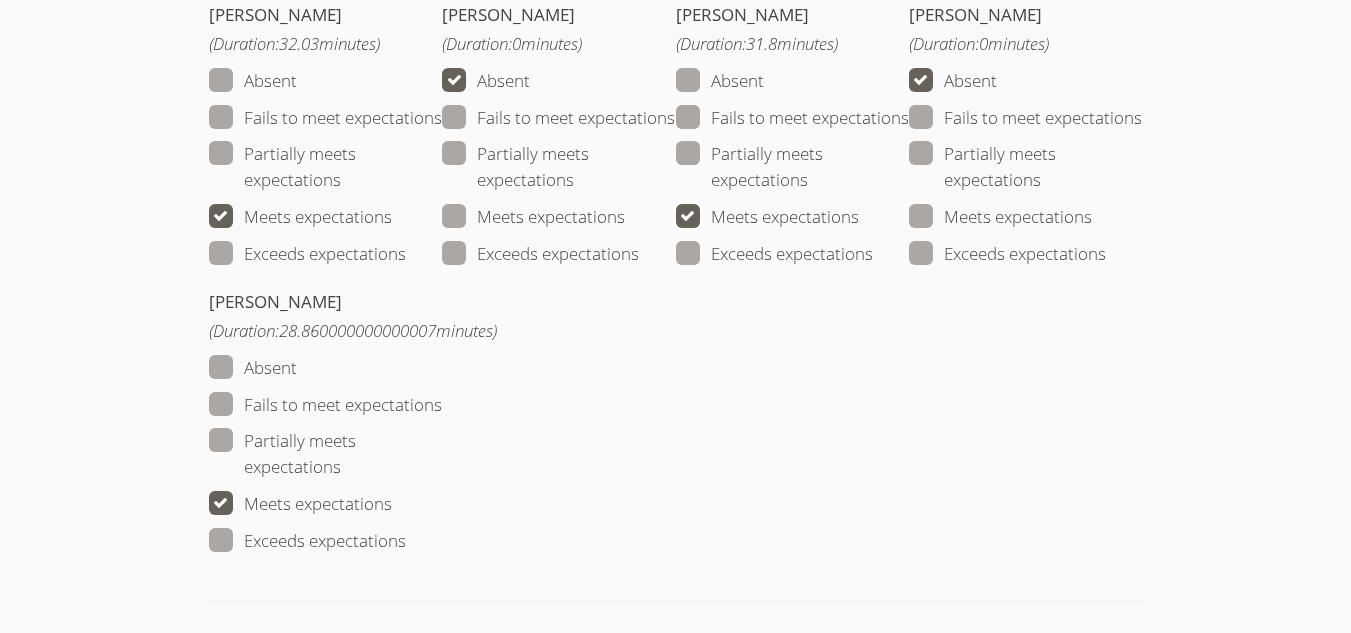 scroll, scrollTop: 2595, scrollLeft: 0, axis: vertical 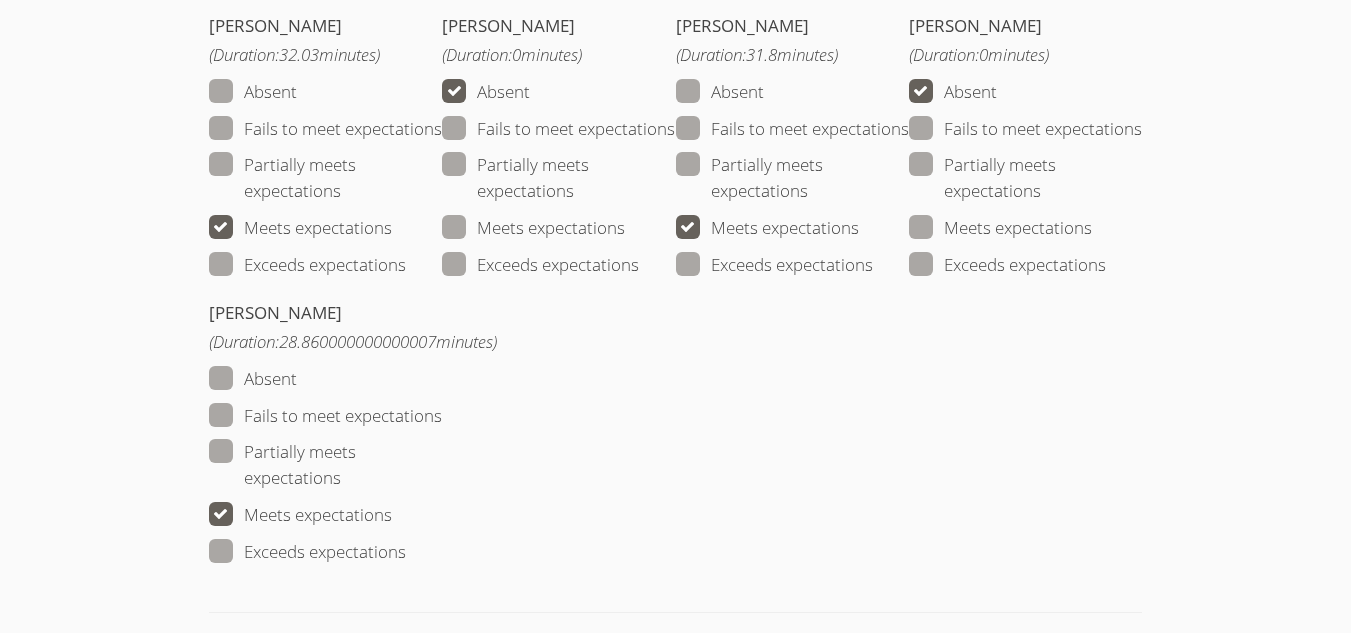 click at bounding box center [406, 264] 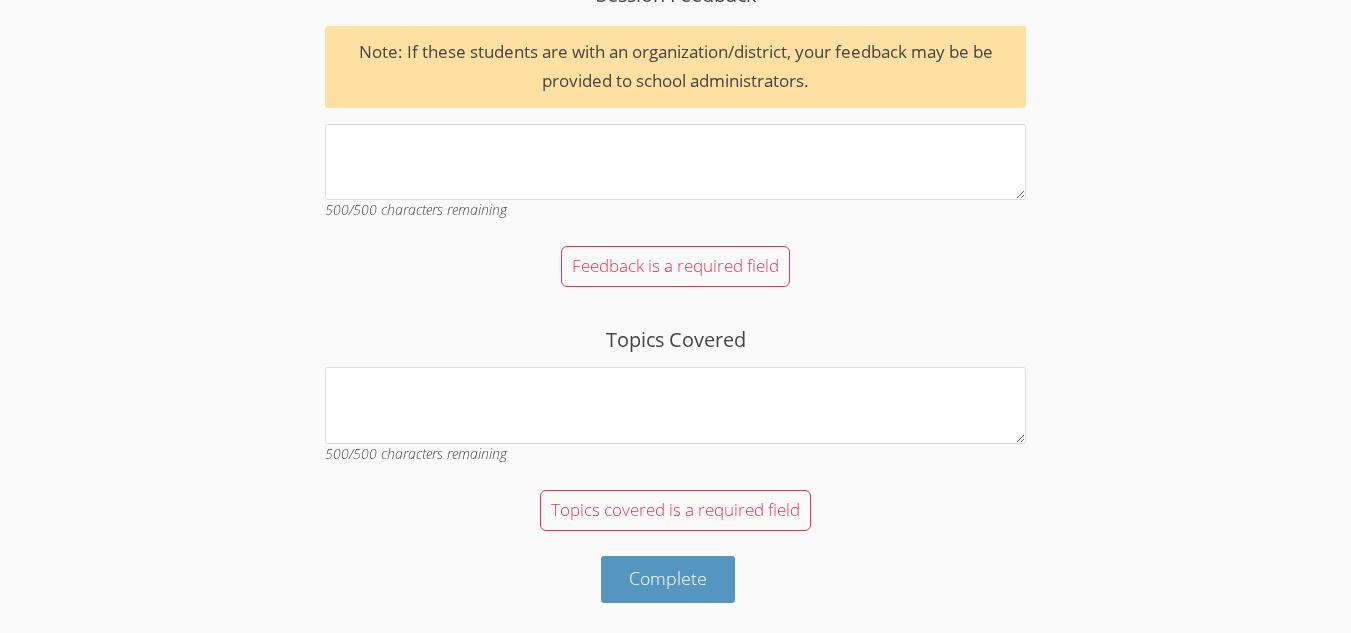 scroll, scrollTop: 3665, scrollLeft: 0, axis: vertical 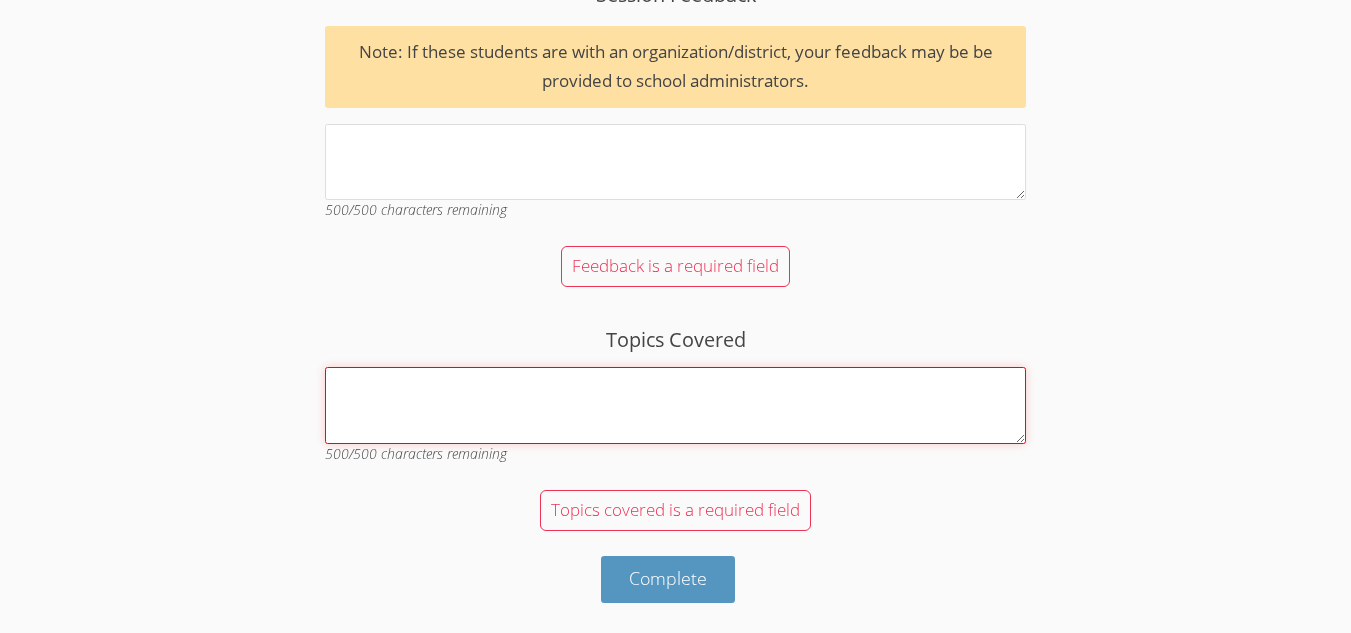 click on "Topics Covered" at bounding box center (675, 405) 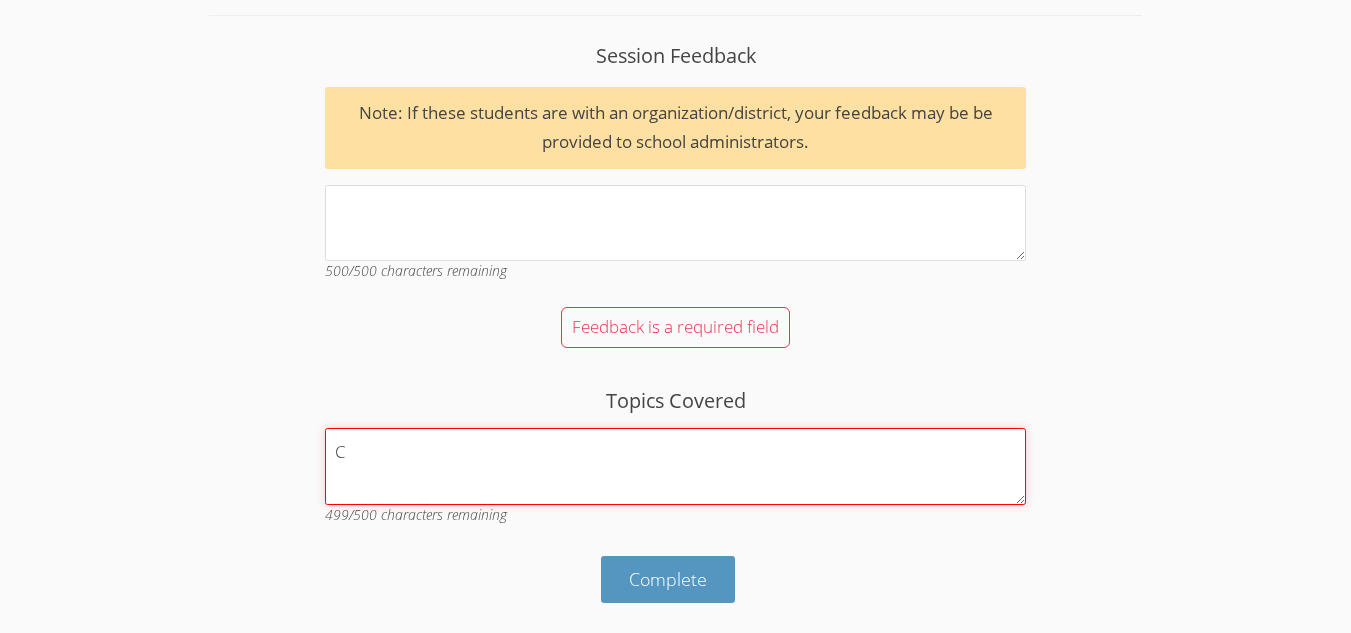 scroll, scrollTop: 3605, scrollLeft: 0, axis: vertical 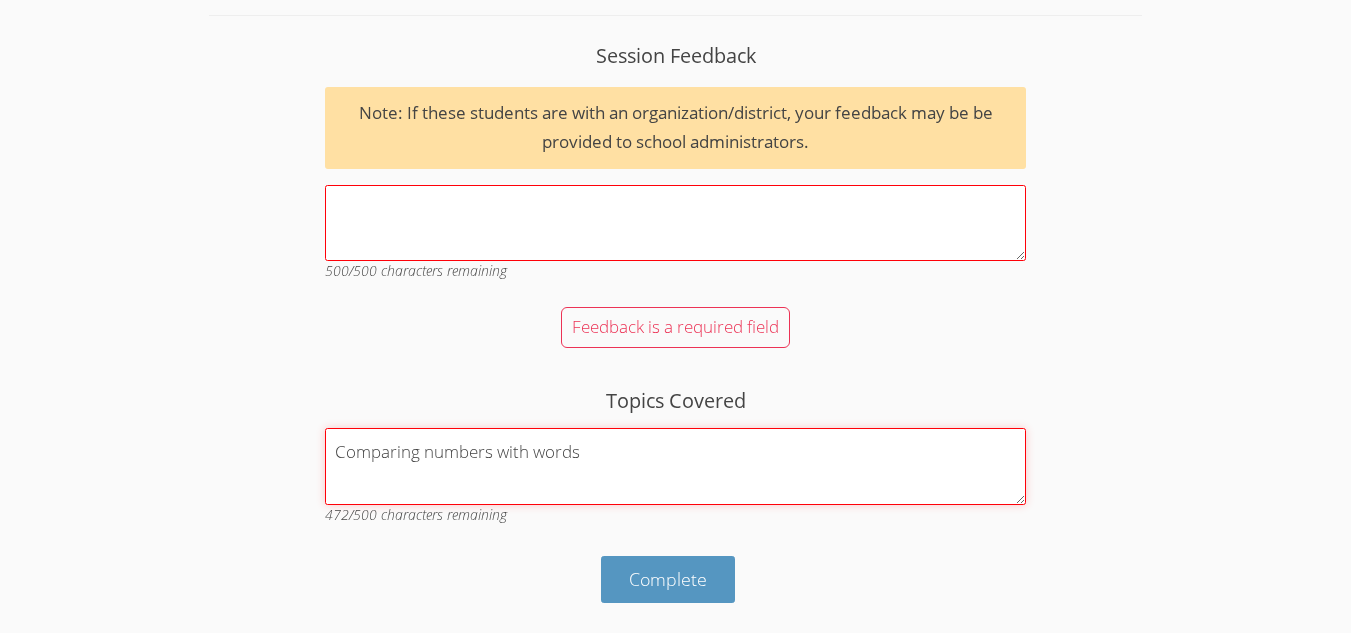 type on "Comparing numbers with words" 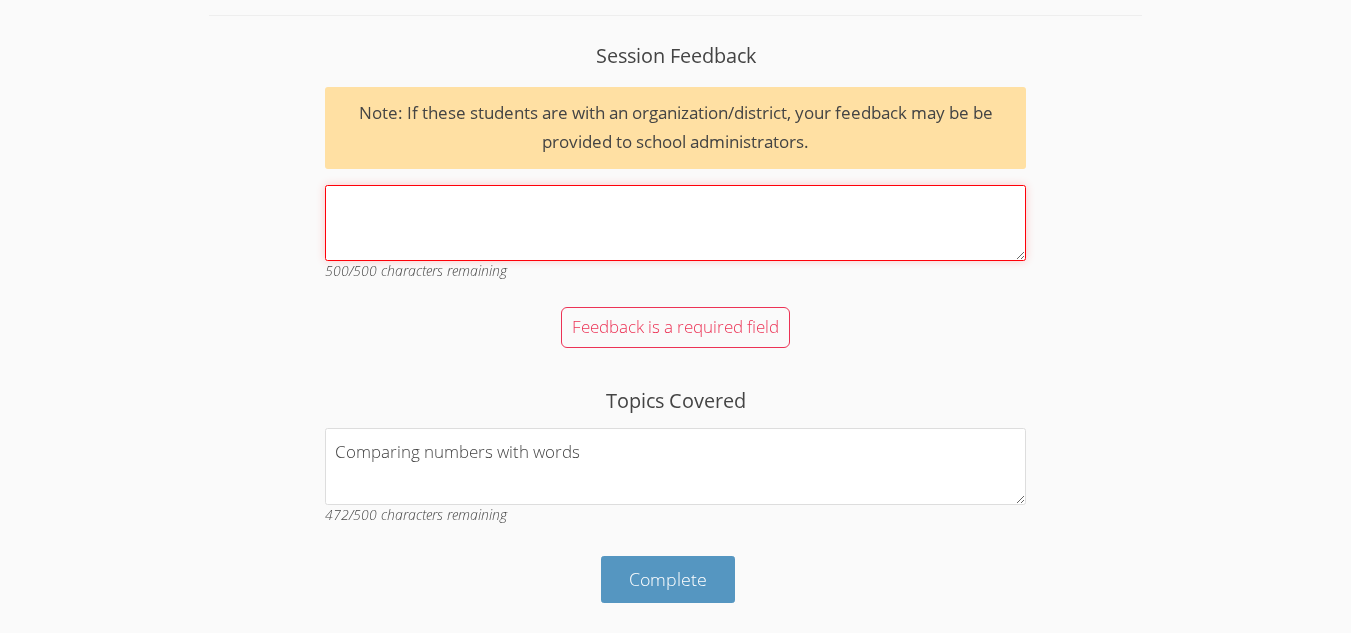 click on "Session Feedback Note: If these students are with an organization/district, your feedback may be be provided to school administrators. 500 /500 characters remaining" at bounding box center (675, 223) 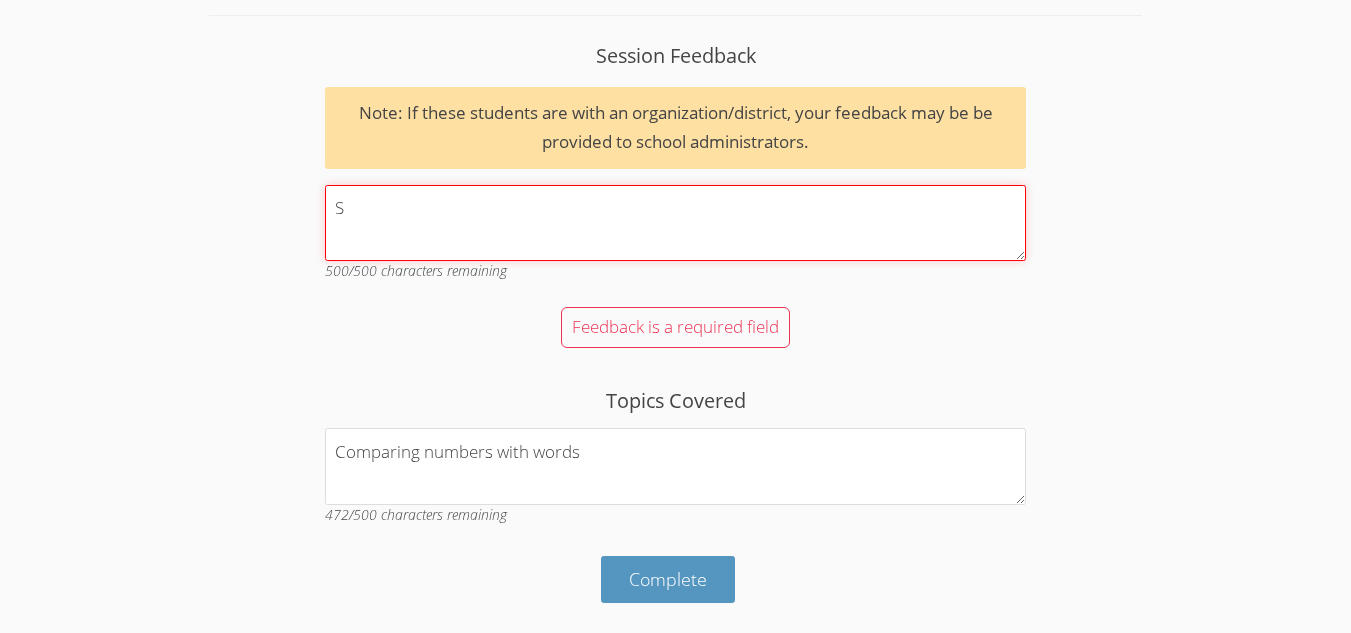 scroll, scrollTop: 3544, scrollLeft: 0, axis: vertical 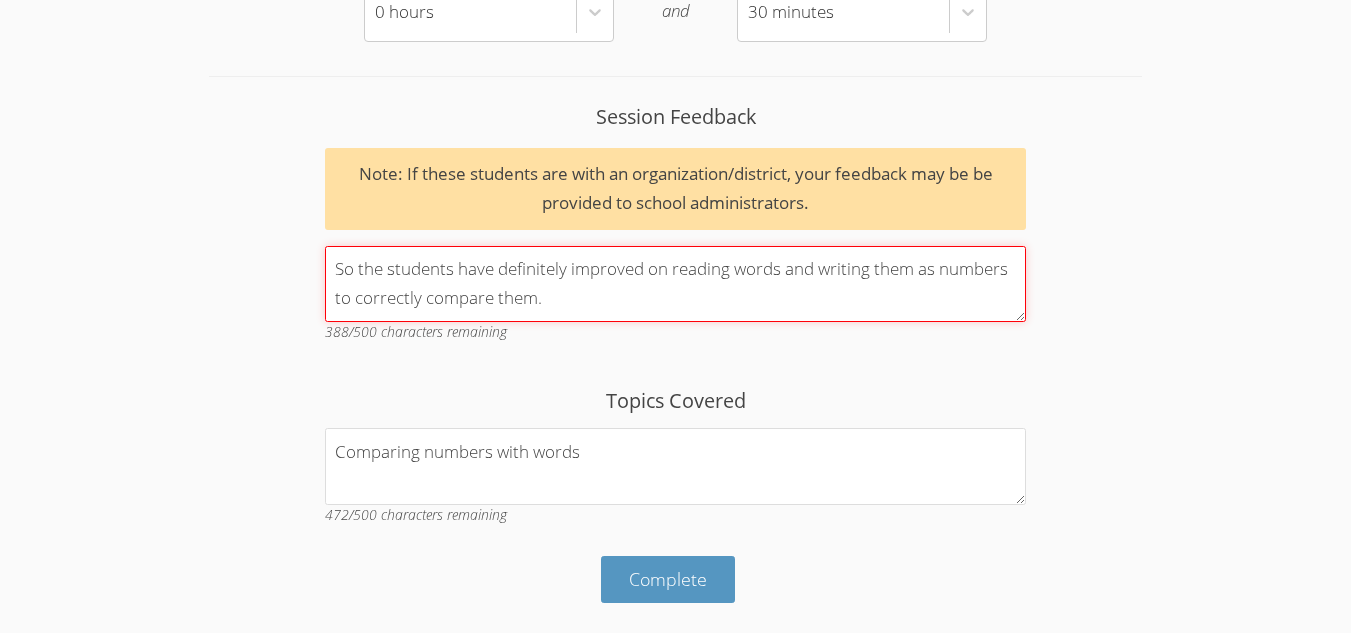 click on "So the students have definitely improved on reading words and writing them as numbers to correctly compare them." at bounding box center [675, 284] 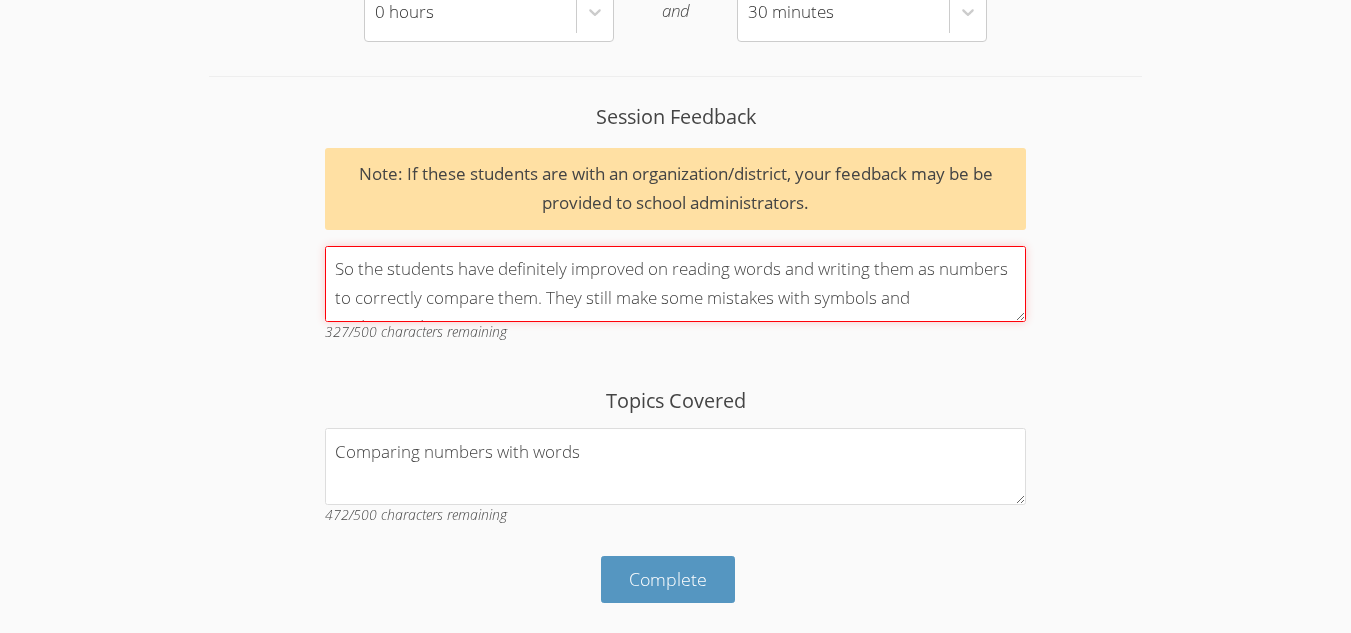 scroll, scrollTop: 17, scrollLeft: 0, axis: vertical 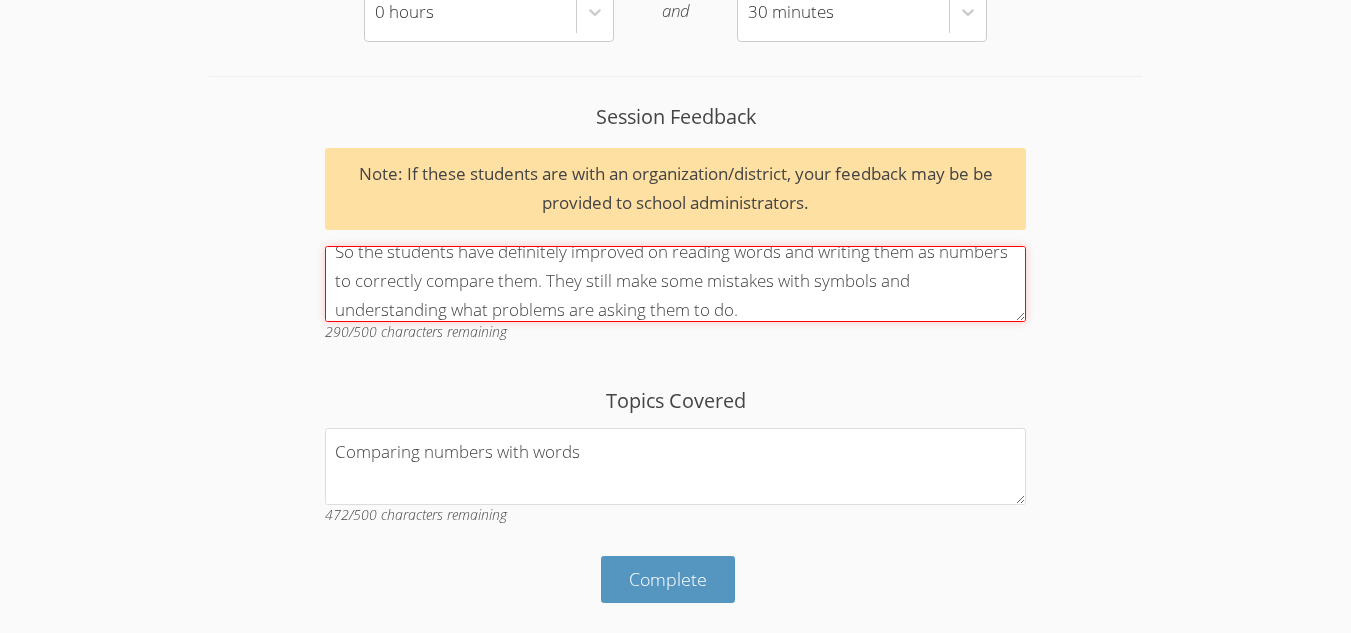 click on "So the students have definitely improved on reading words and writing them as numbers to correctly compare them. They still make some mistakes with symbols and understanding what problems are asking them to do." at bounding box center [675, 284] 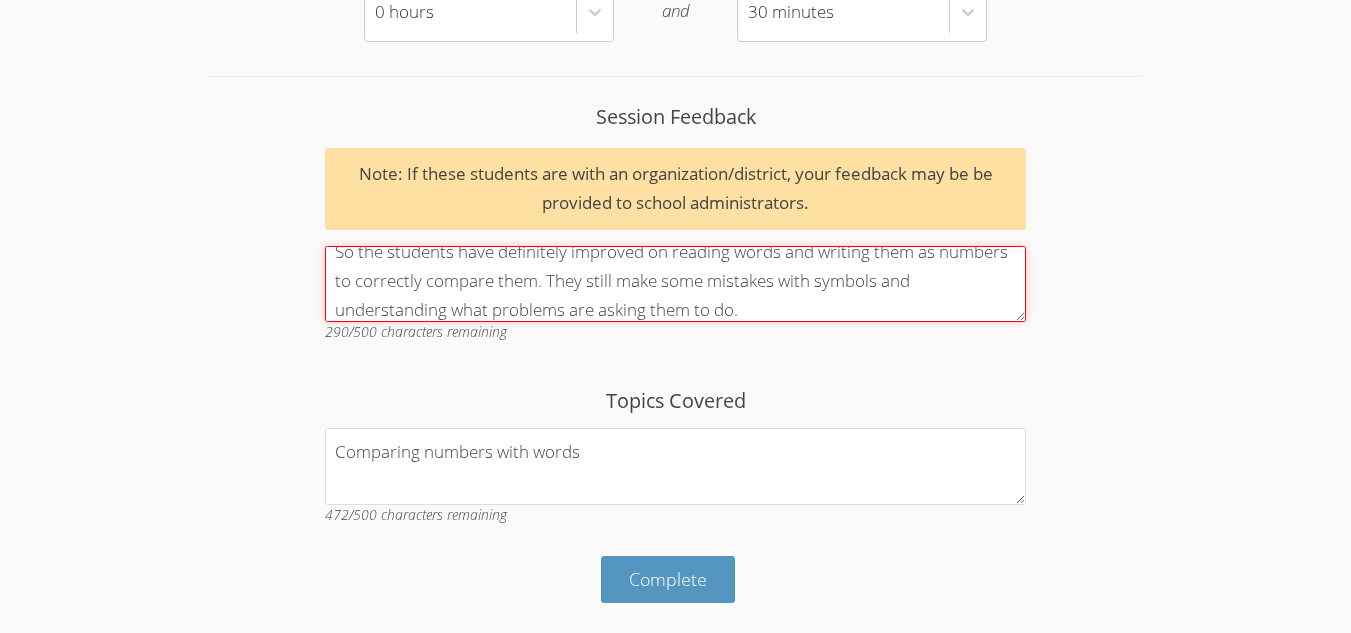 click on "So the students have definitely improved on reading words and writing them as numbers to correctly compare them. They still make some mistakes with symbols and understanding what problems are asking them to do." at bounding box center (675, 284) 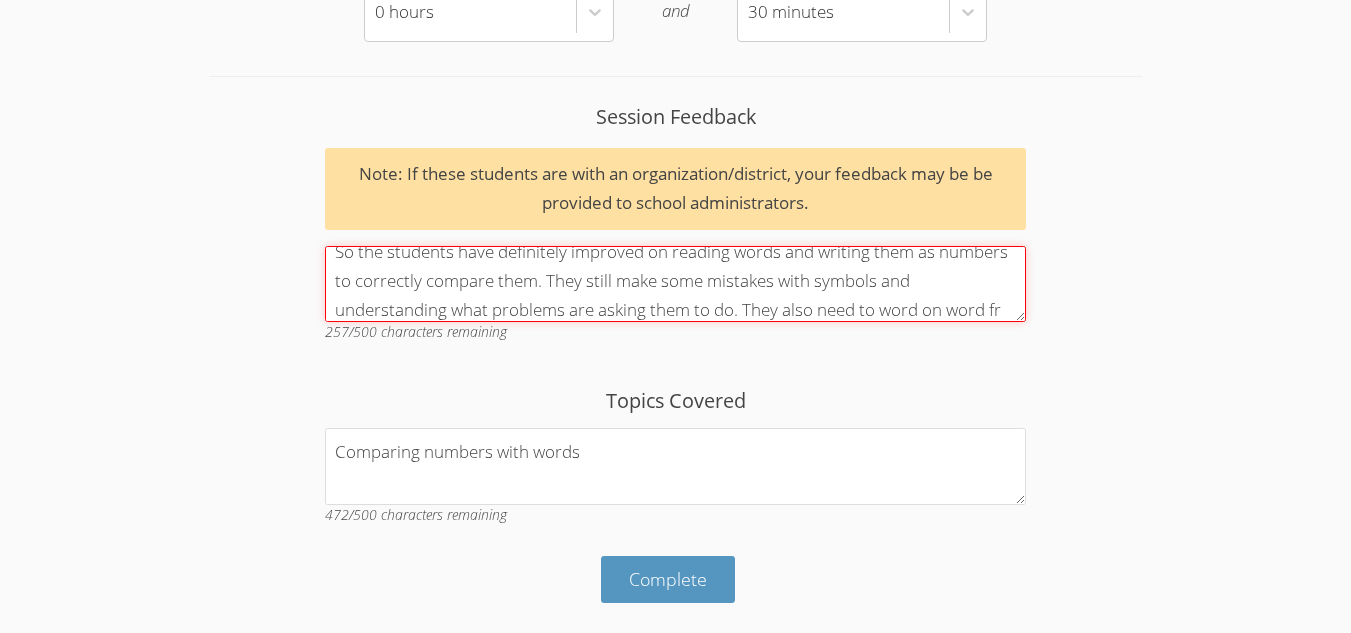 scroll, scrollTop: 46, scrollLeft: 0, axis: vertical 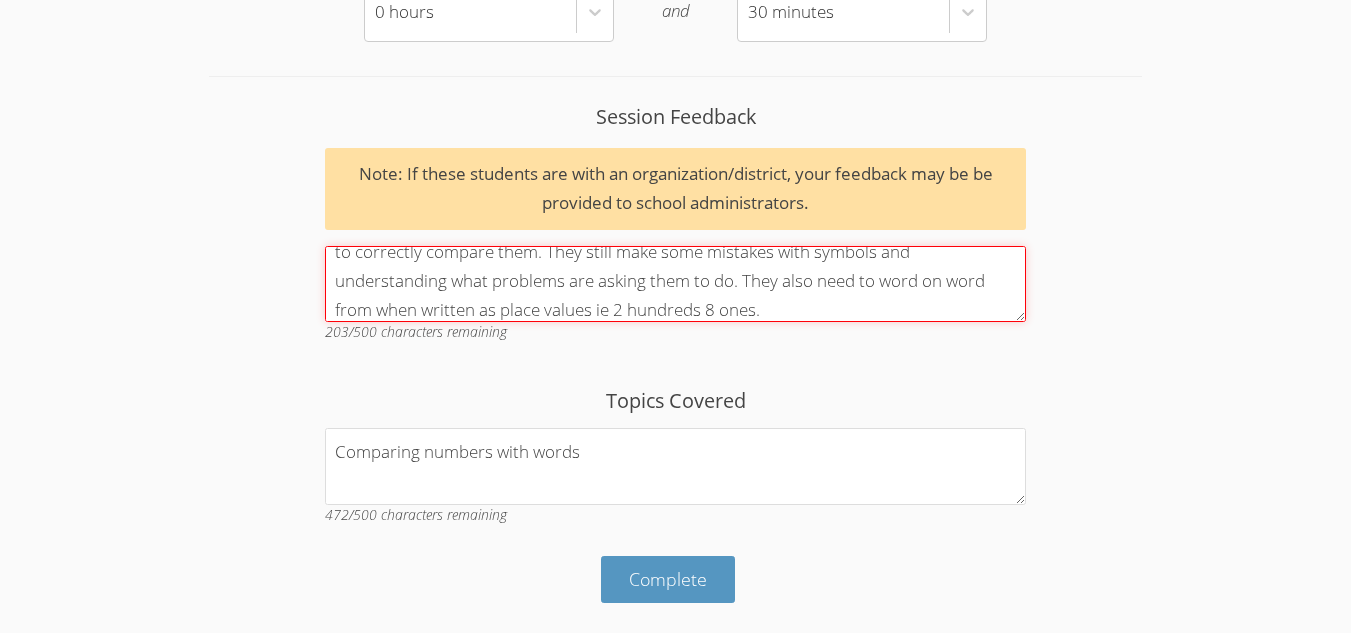 click on "So the students have definitely improved on reading words and writing them as numbers to correctly compare them. They still make some mistakes with symbols and understanding what problems are asking them to do. They also need to word on word from when written as place values ie 2 hundreds 8 ones." at bounding box center [675, 284] 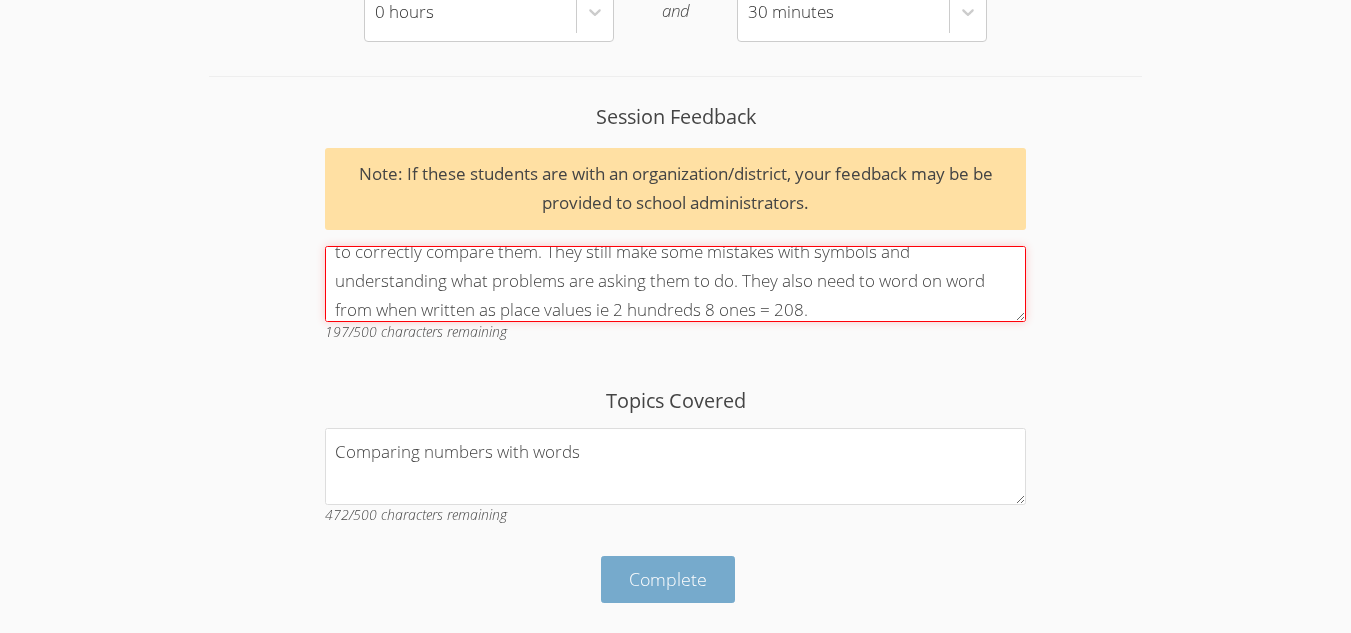 type on "So the students have definitely improved on reading words and writing them as numbers to correctly compare them. They still make some mistakes with symbols and understanding what problems are asking them to do. They also need to word on word from when written as place values ie 2 hundreds 8 ones = 208." 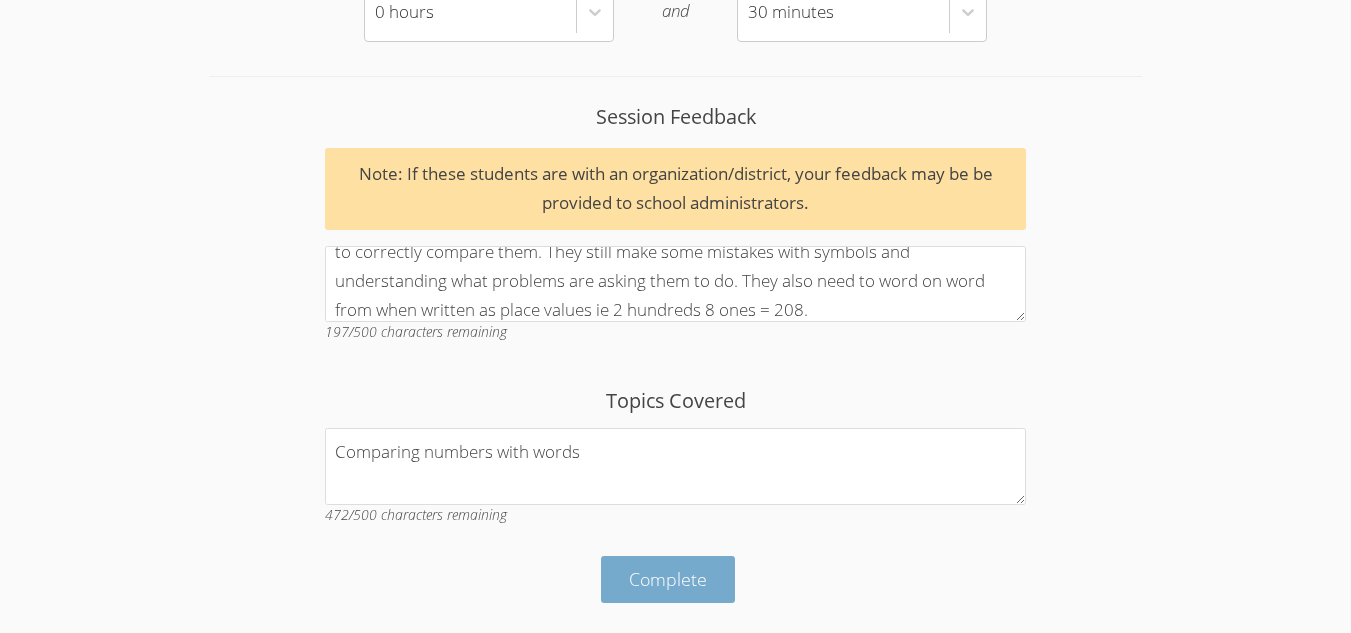 click on "Complete" at bounding box center [668, 579] 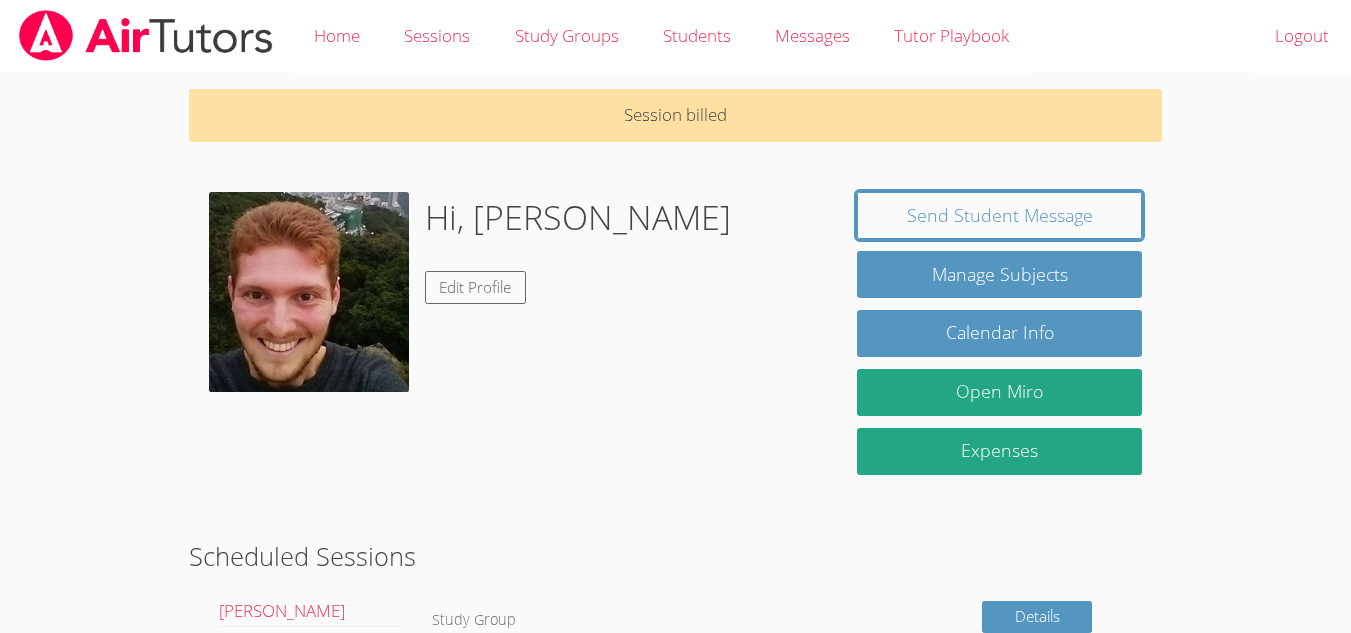 scroll, scrollTop: 0, scrollLeft: 0, axis: both 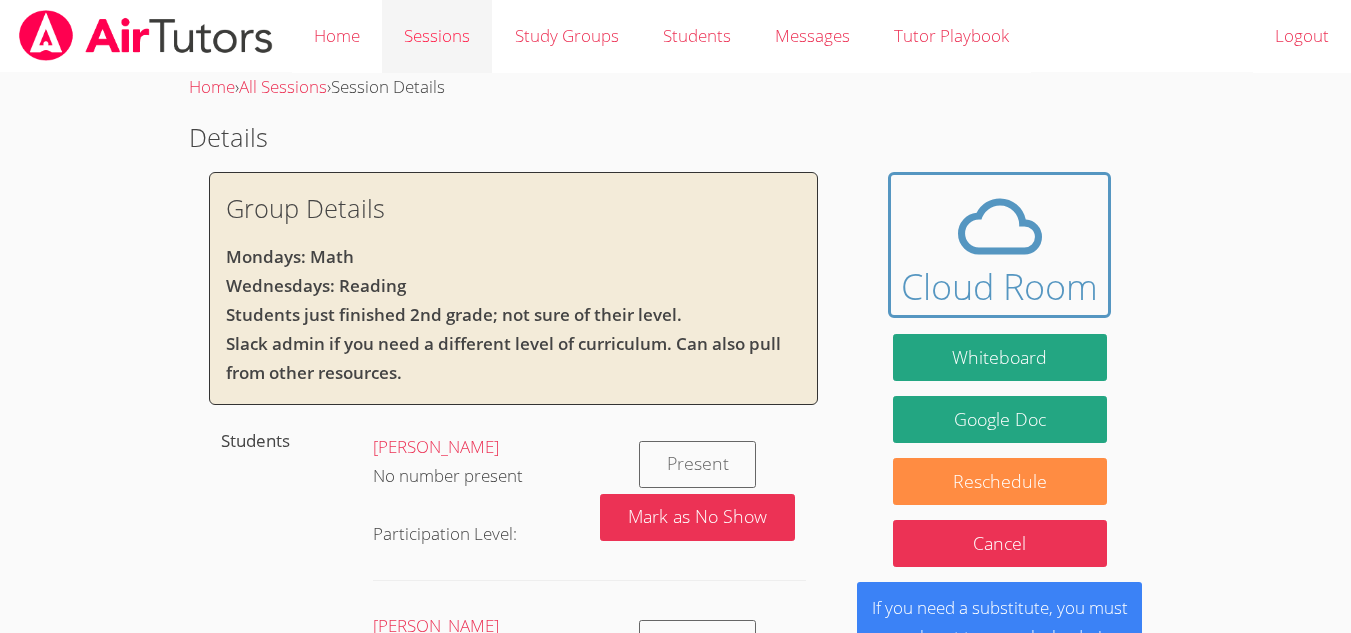 click on "Sessions" at bounding box center (437, 36) 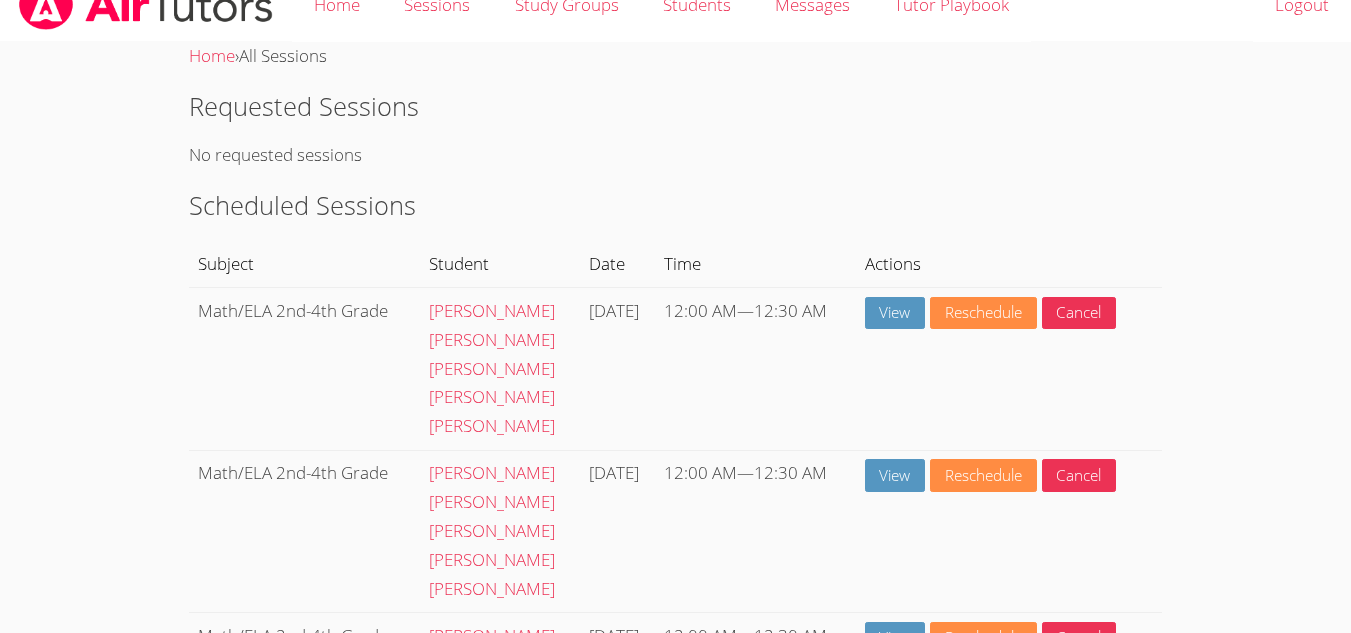 scroll, scrollTop: 32, scrollLeft: 0, axis: vertical 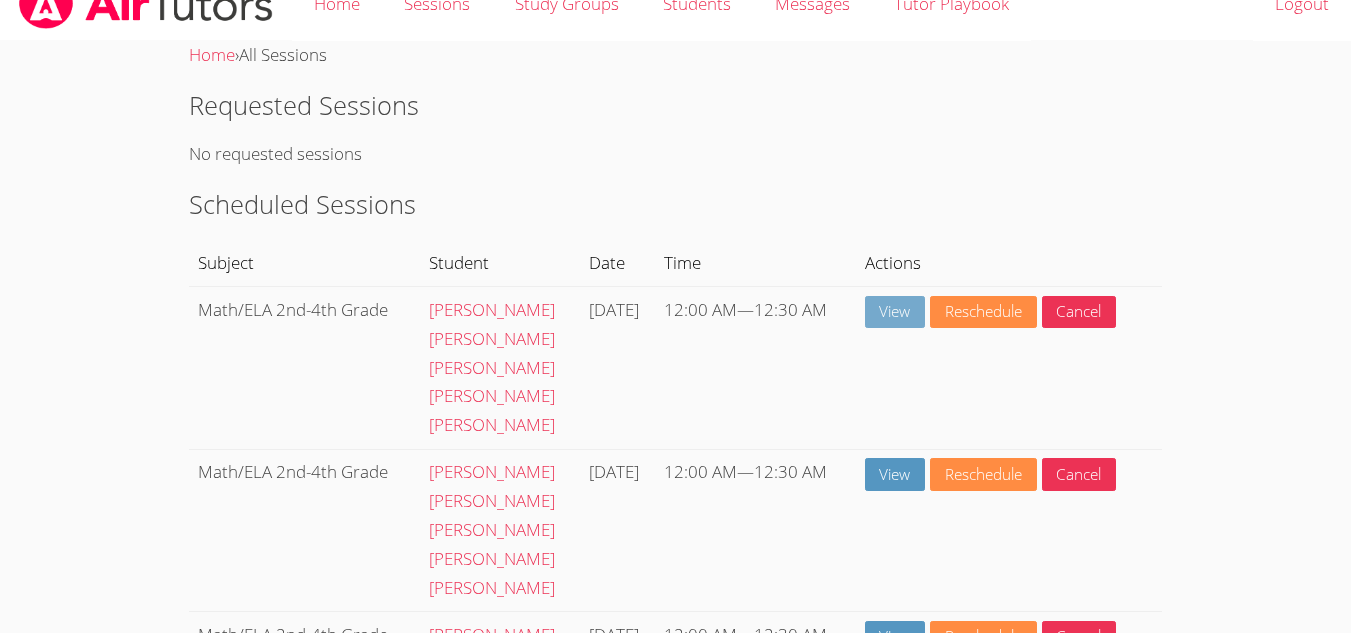 click on "View" at bounding box center (895, 312) 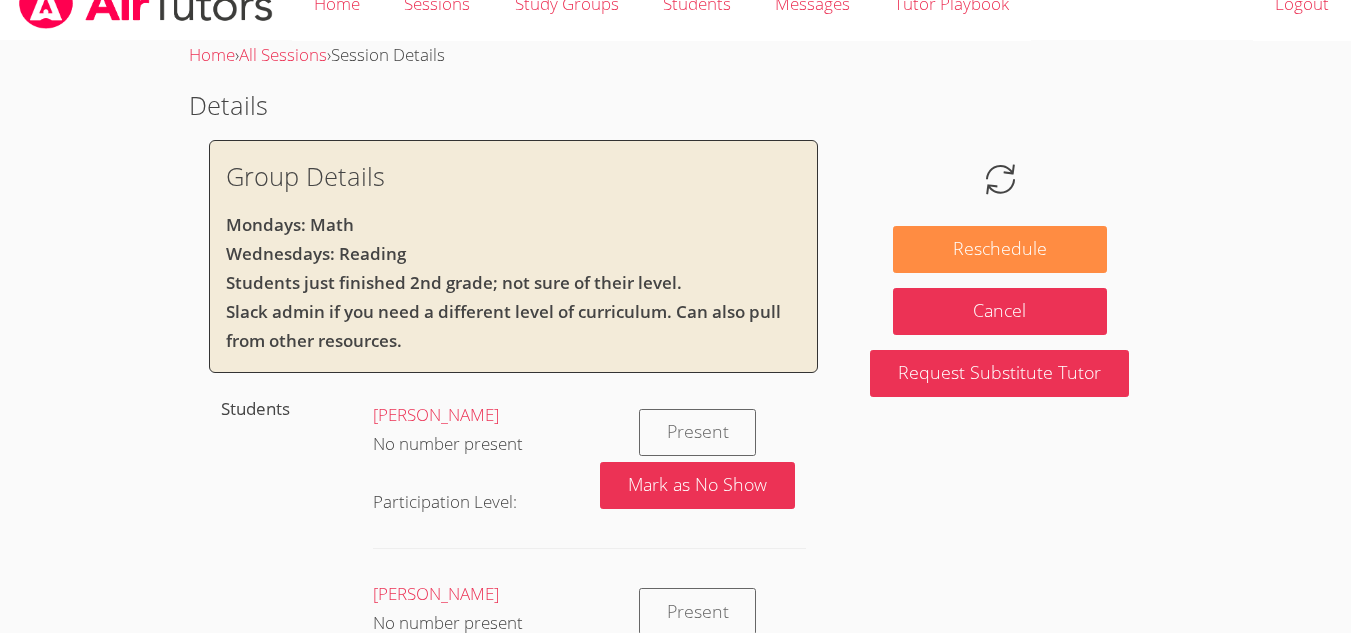 scroll, scrollTop: 0, scrollLeft: 0, axis: both 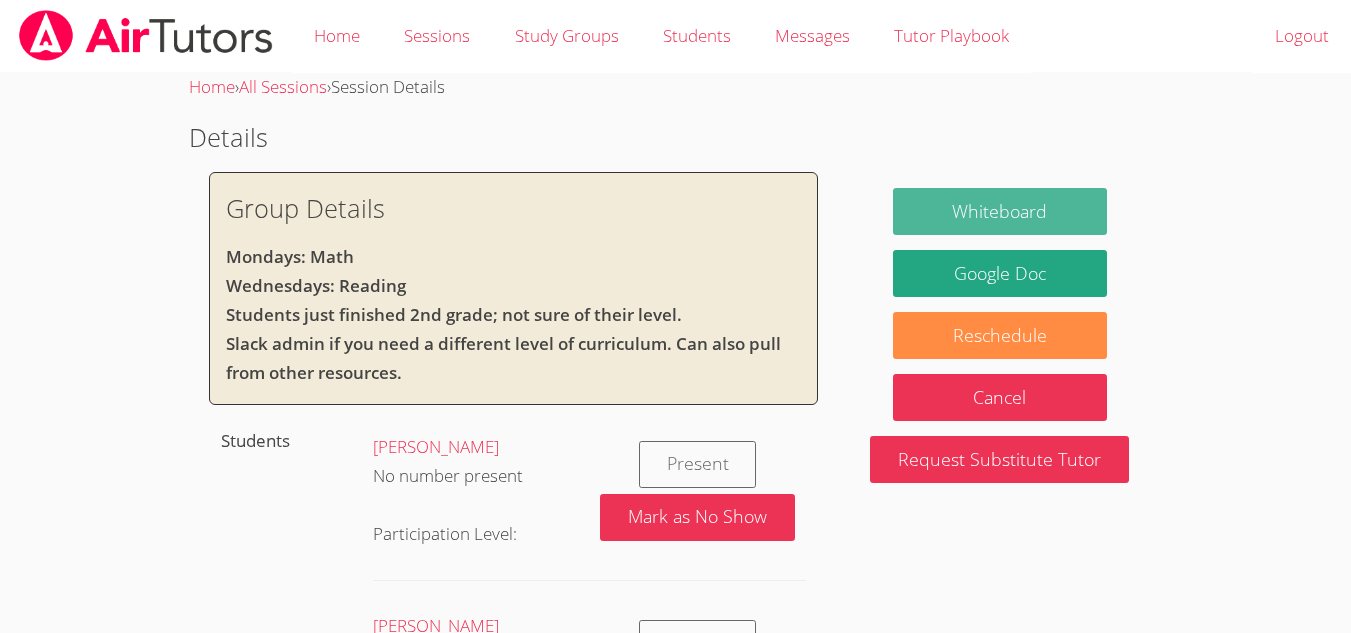 click on "Whiteboard" at bounding box center (1000, 211) 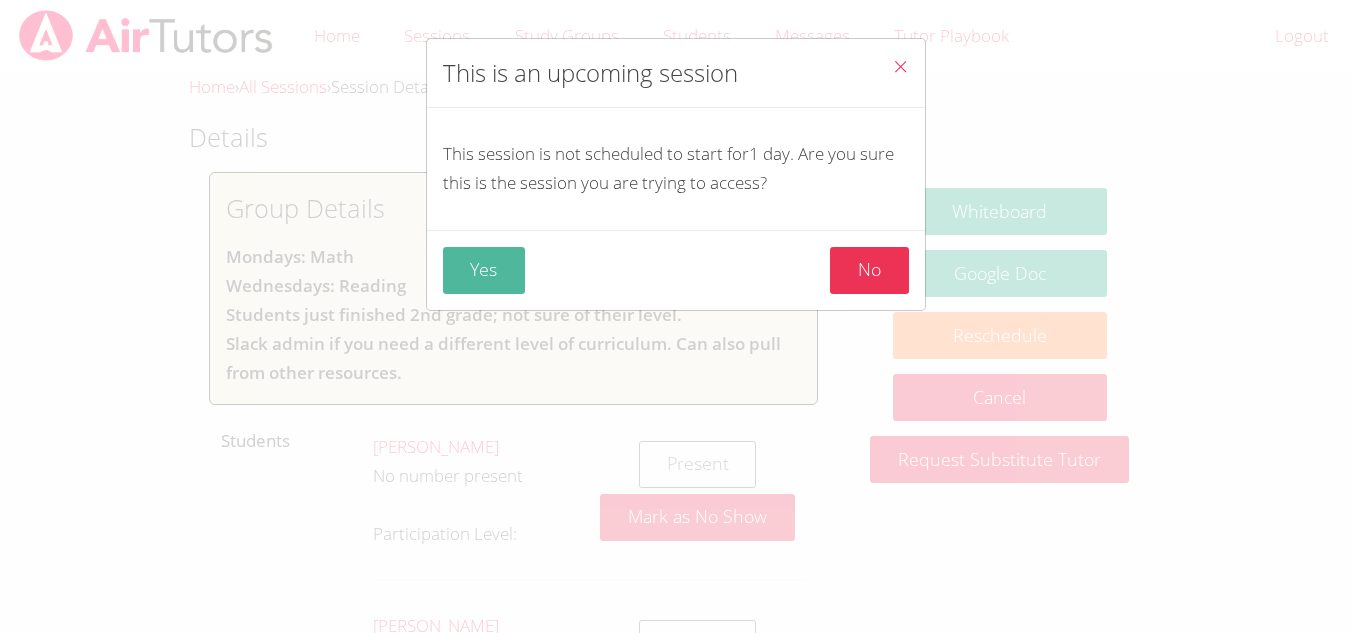 click on "Yes" at bounding box center (484, 270) 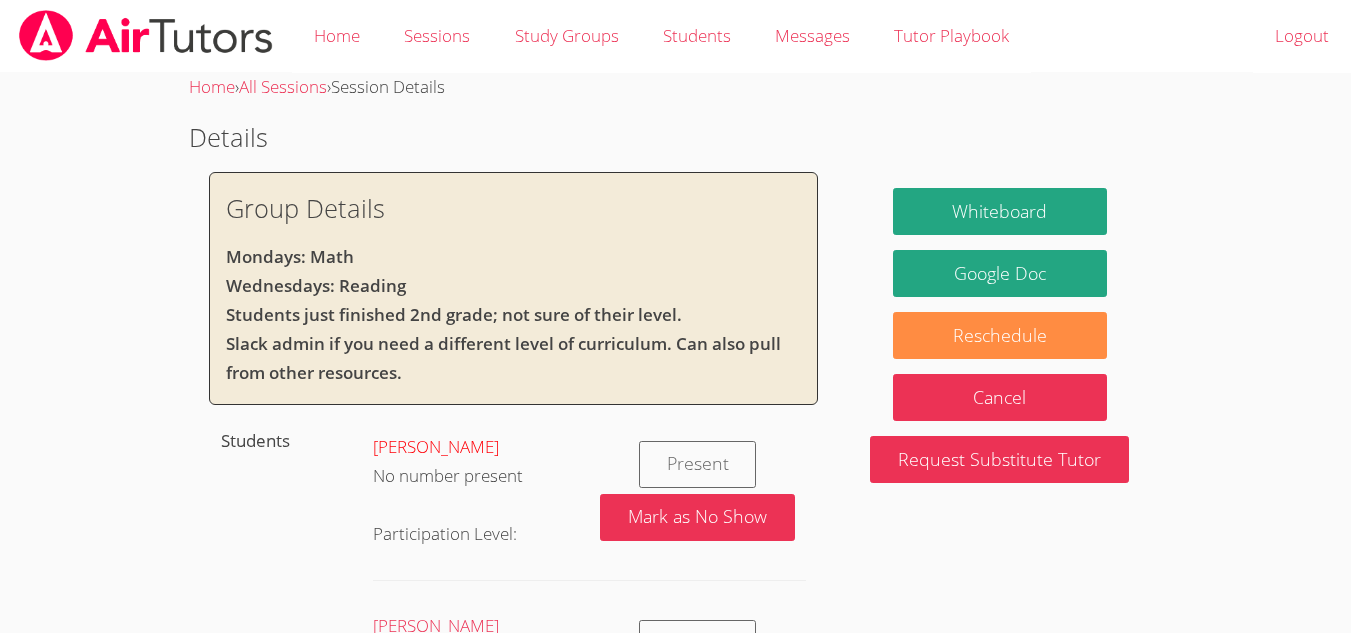 click on "[PERSON_NAME]" at bounding box center [436, 446] 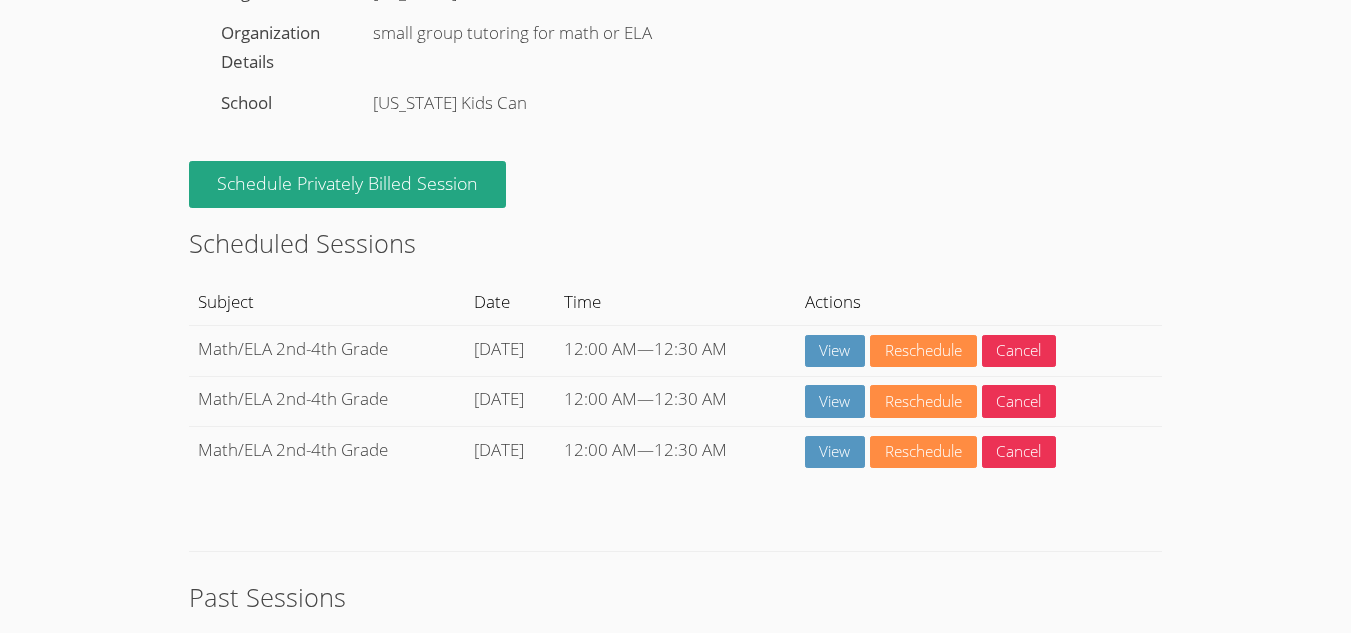 scroll, scrollTop: 0, scrollLeft: 0, axis: both 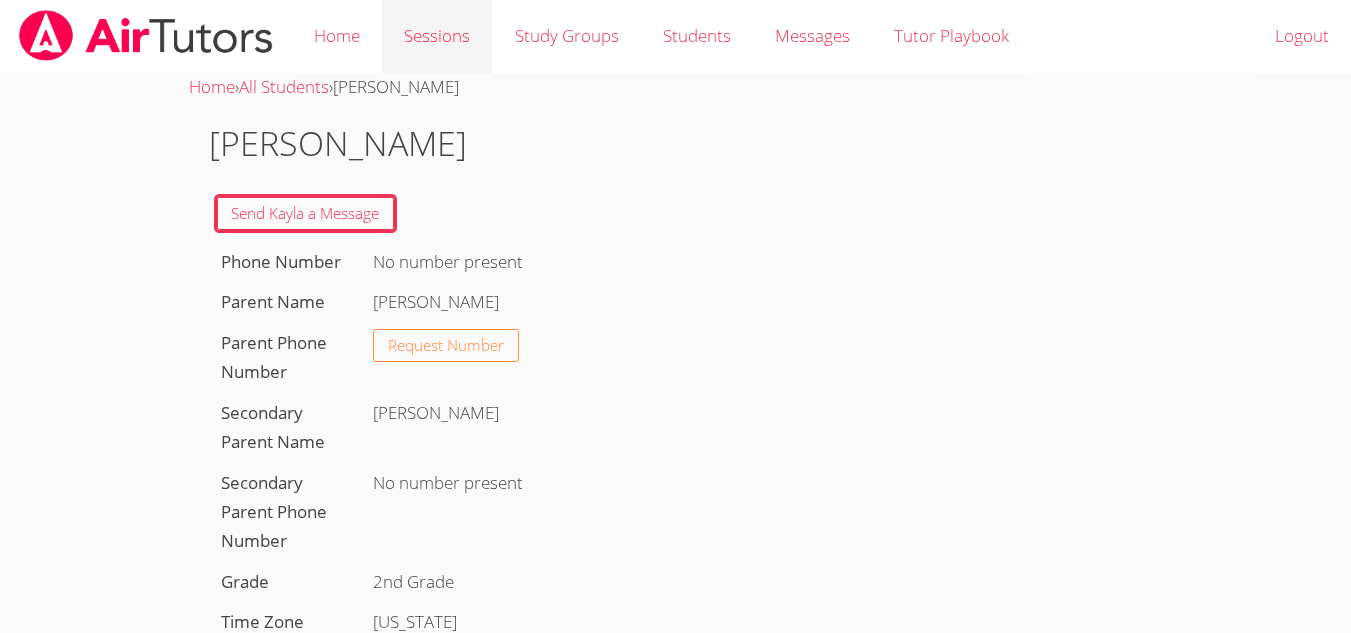 click on "Sessions" at bounding box center [437, 36] 